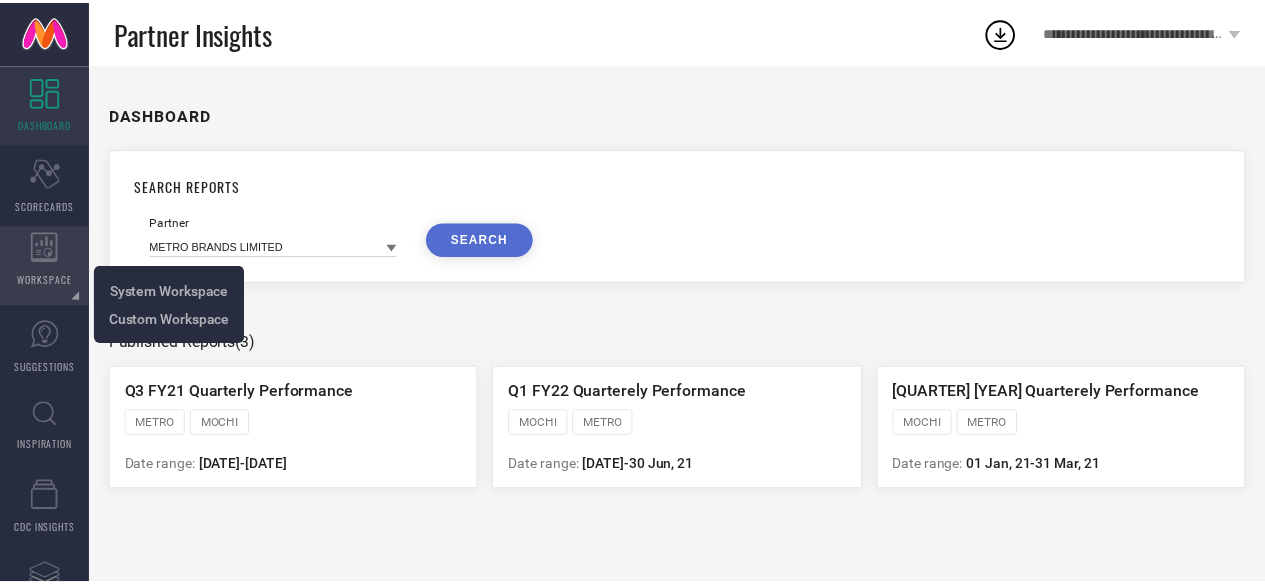 scroll, scrollTop: 0, scrollLeft: 0, axis: both 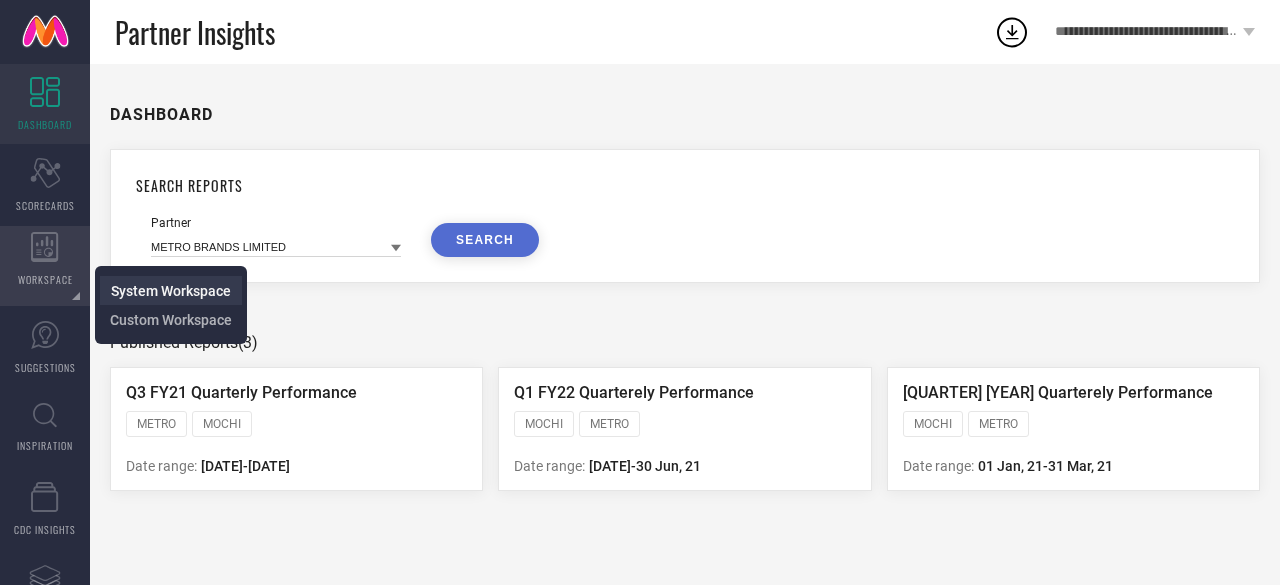 click on "System Workspace" at bounding box center [171, 291] 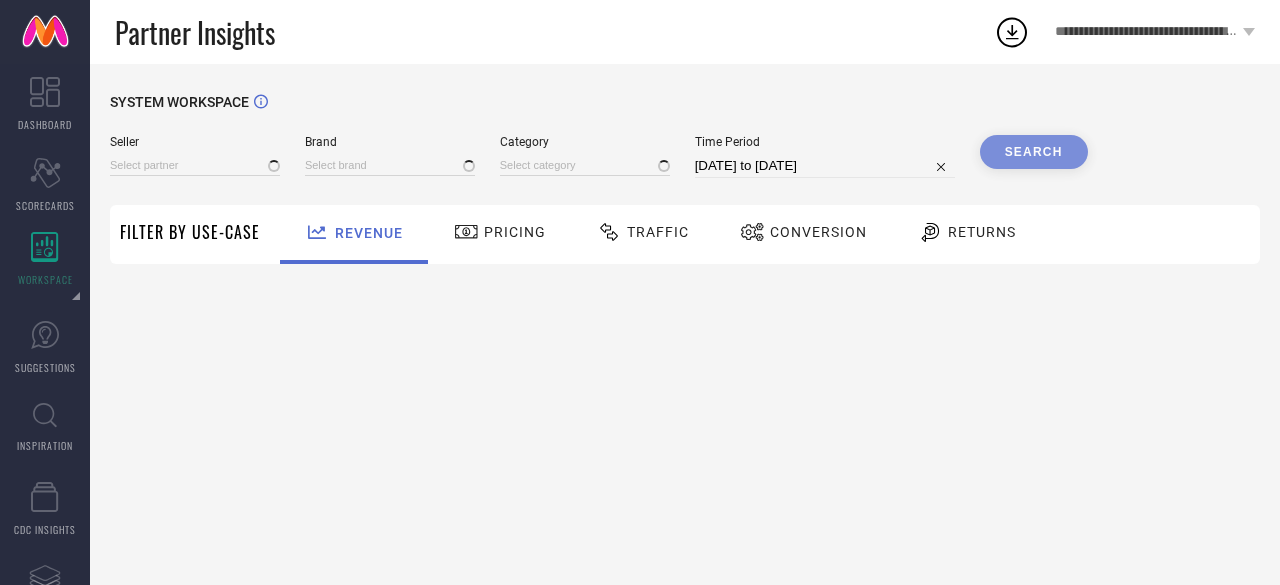 type on "All" 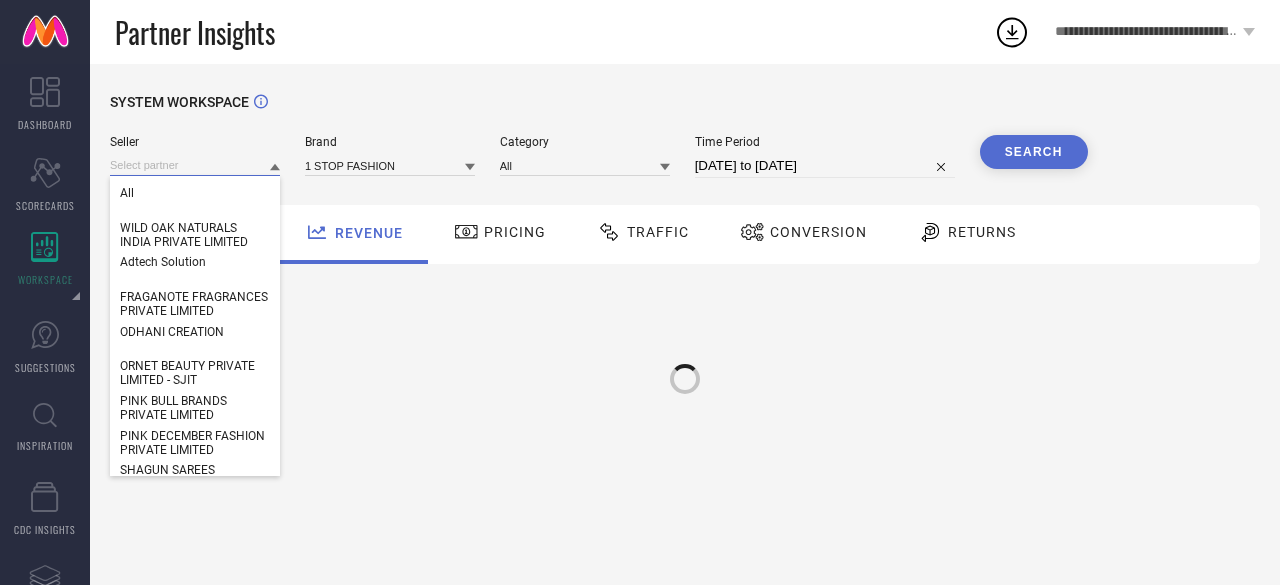 click at bounding box center [195, 165] 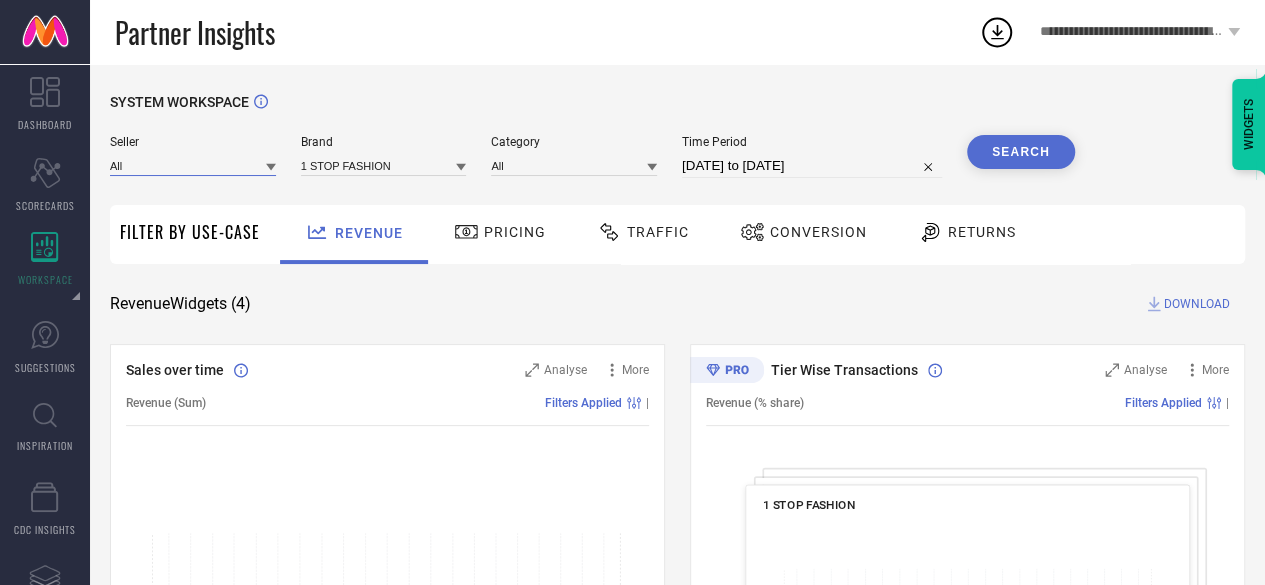 click at bounding box center [193, 165] 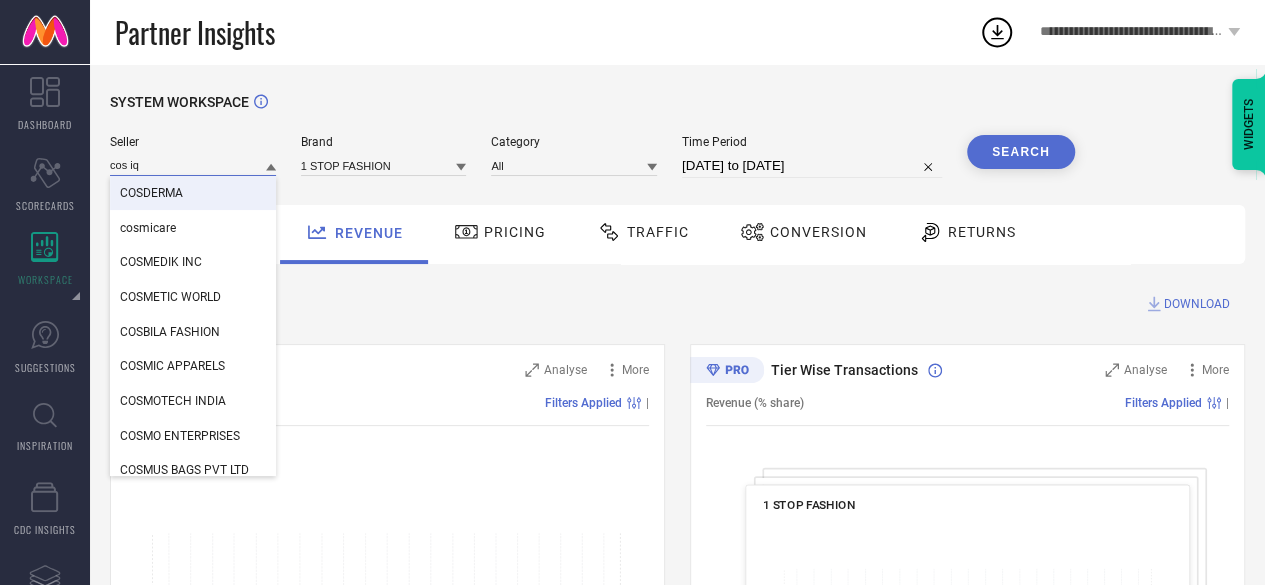 type on "cos iq" 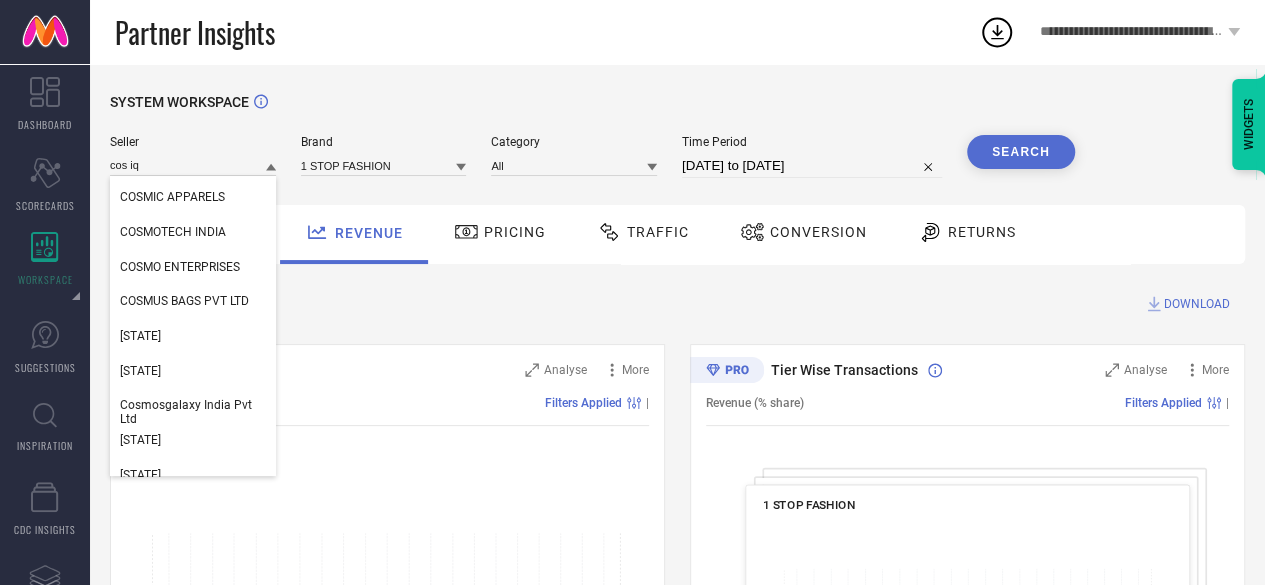 scroll, scrollTop: 180, scrollLeft: 0, axis: vertical 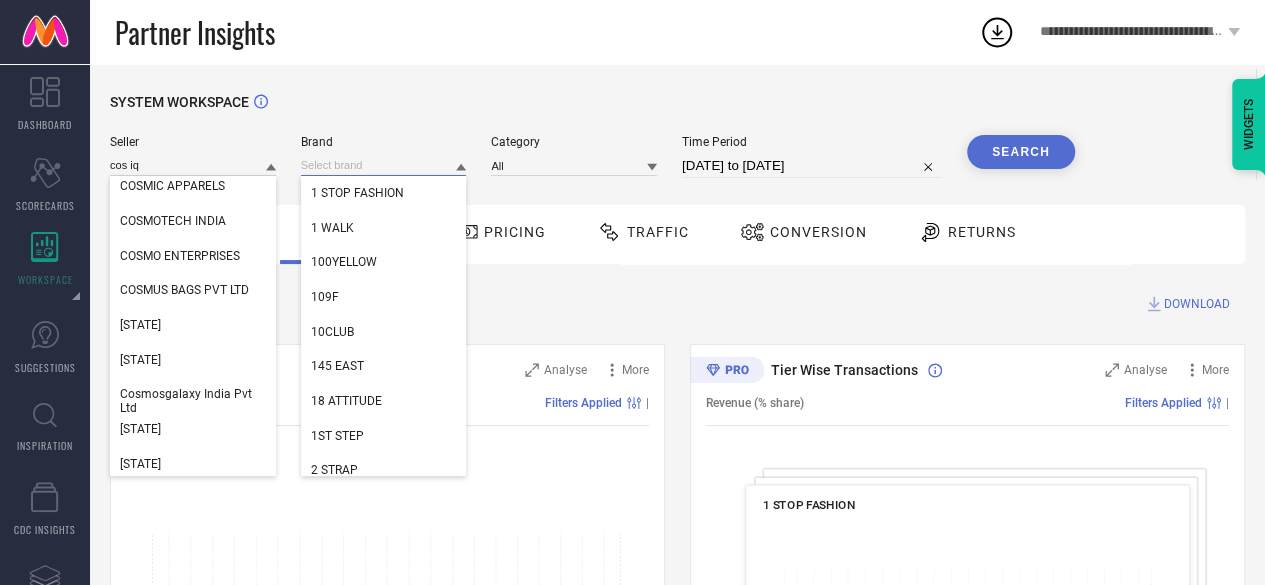 click at bounding box center (384, 165) 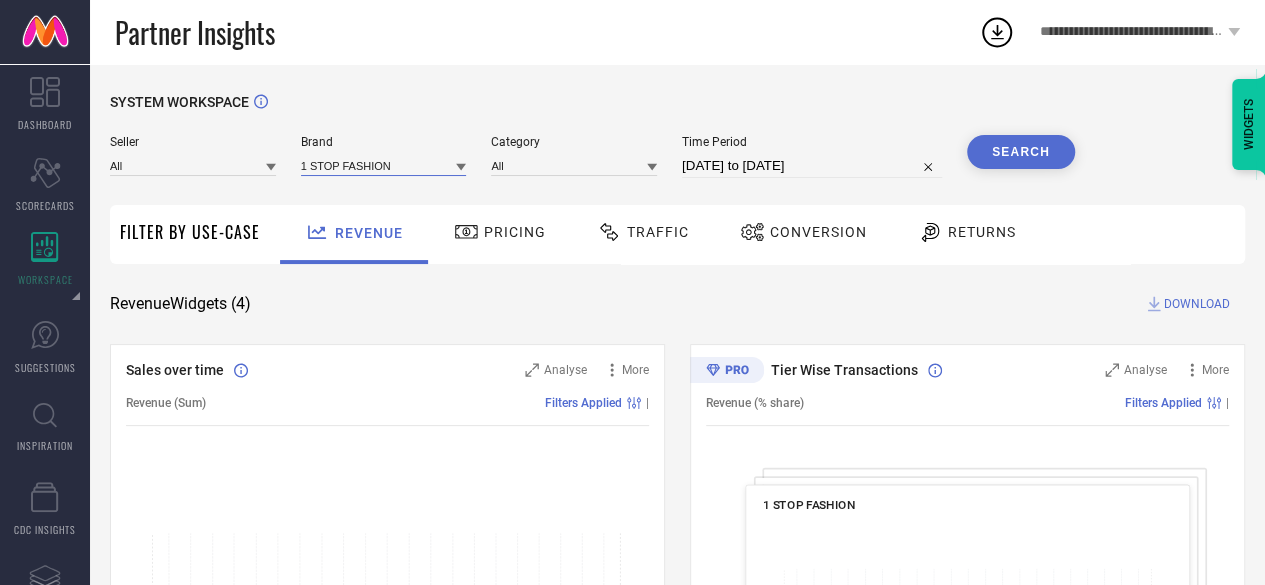 click at bounding box center [384, 165] 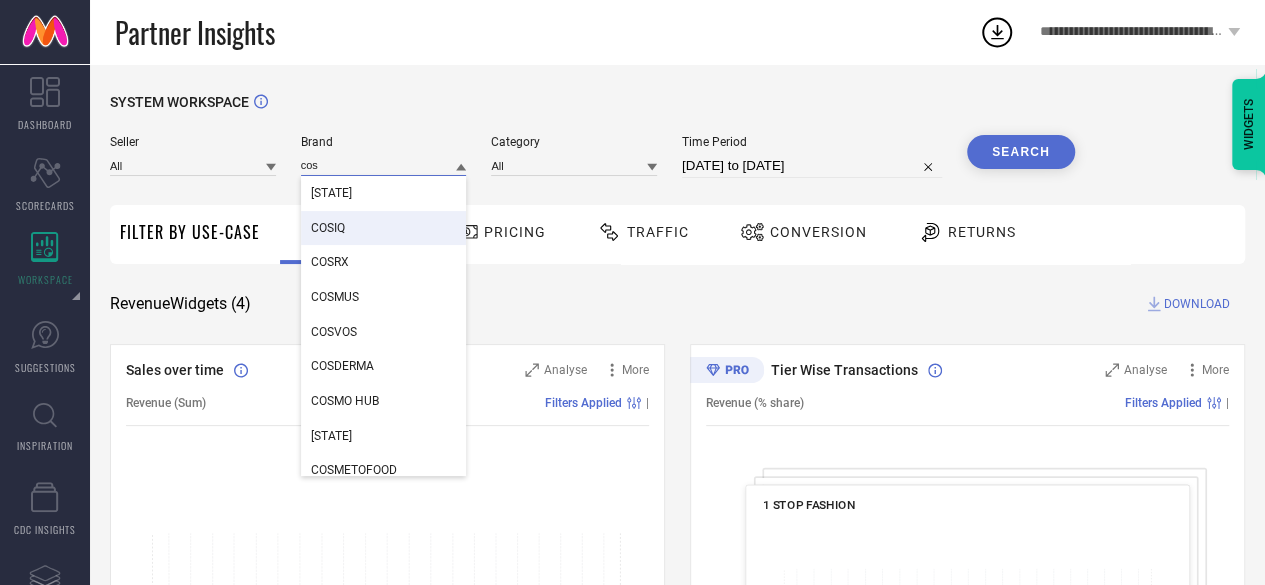 type on "cos" 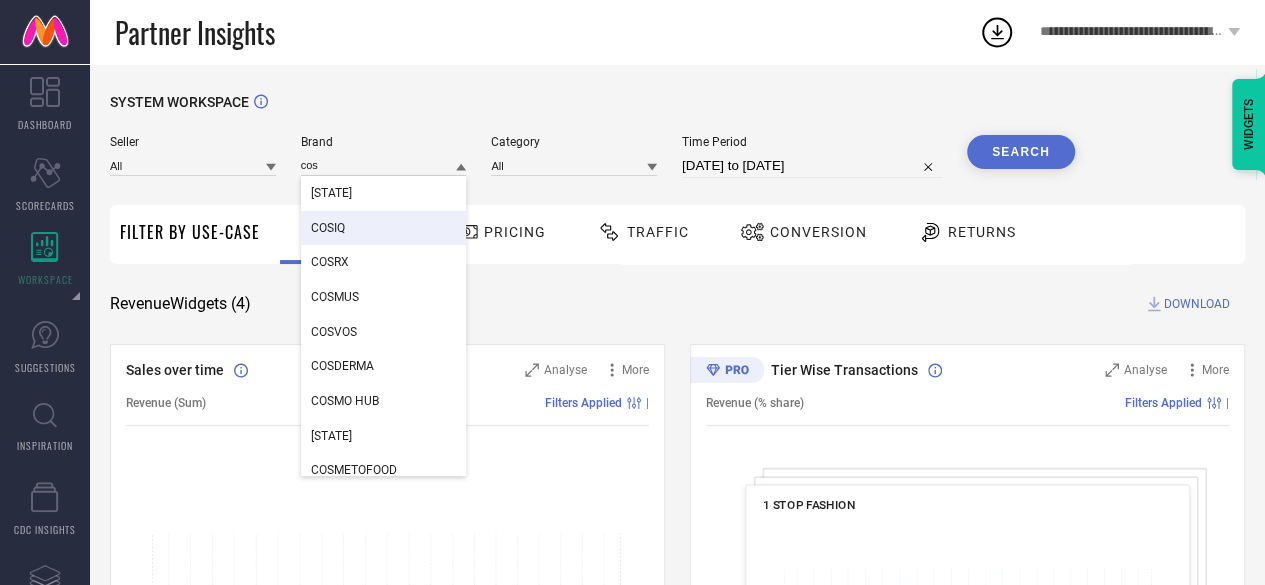 click on "COSIQ" at bounding box center [384, 228] 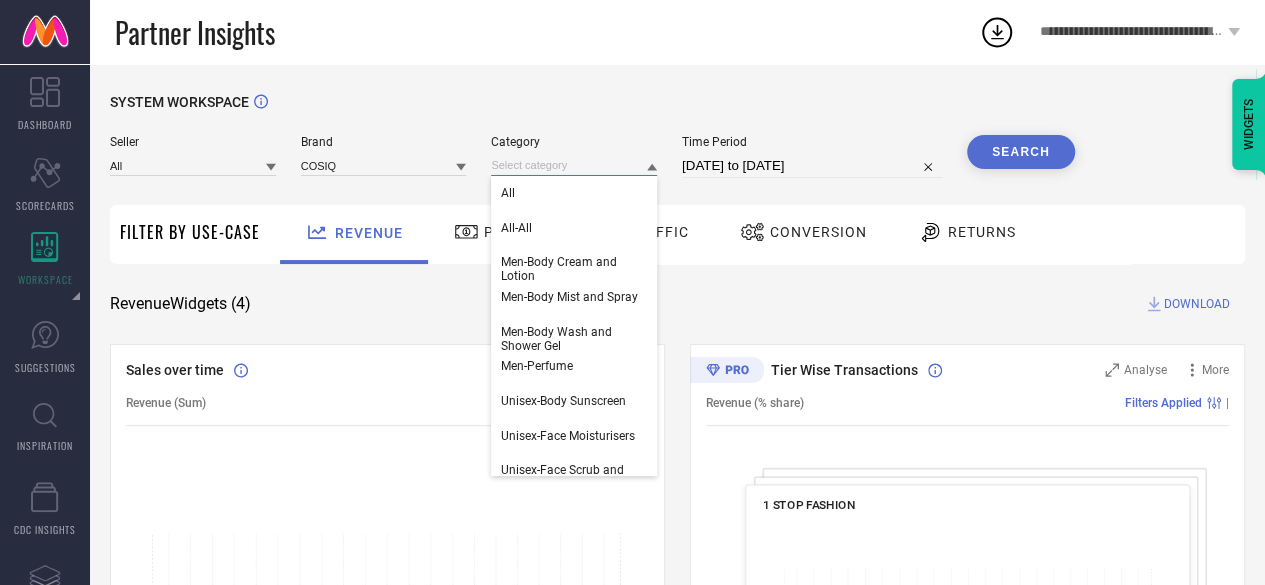 click at bounding box center [574, 165] 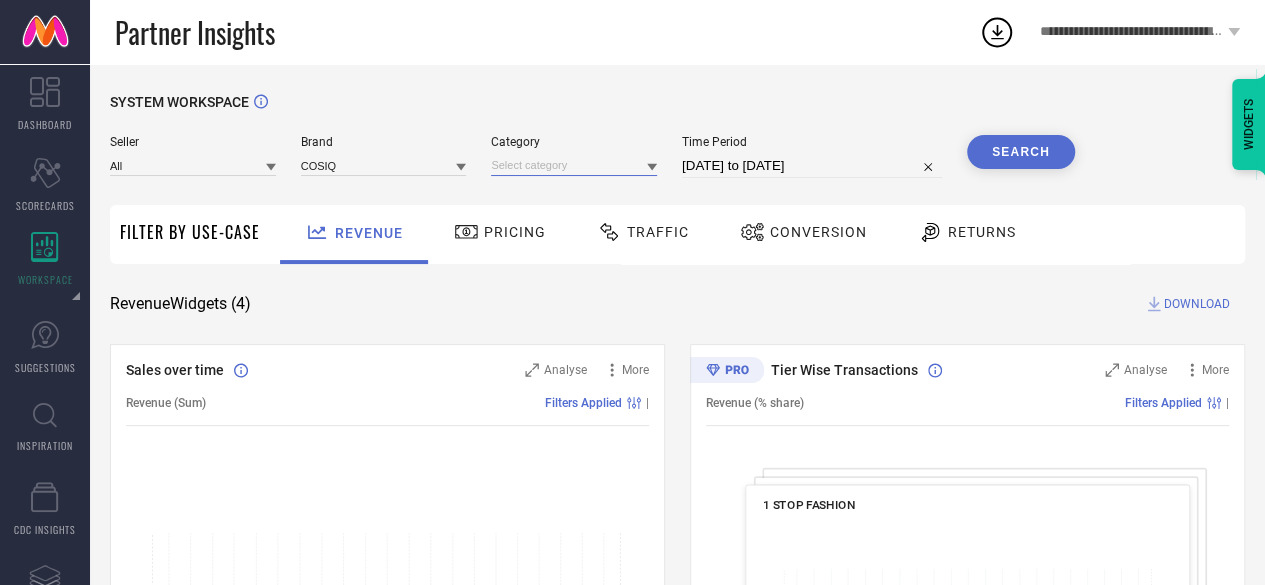 click at bounding box center (574, 165) 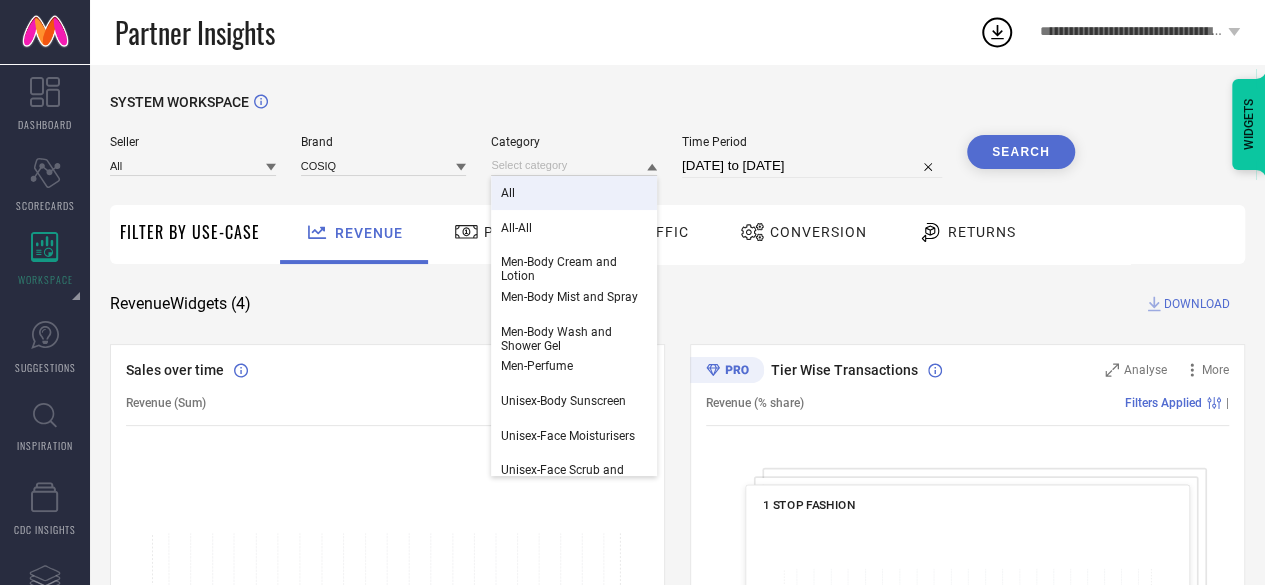 click on "All" at bounding box center [574, 193] 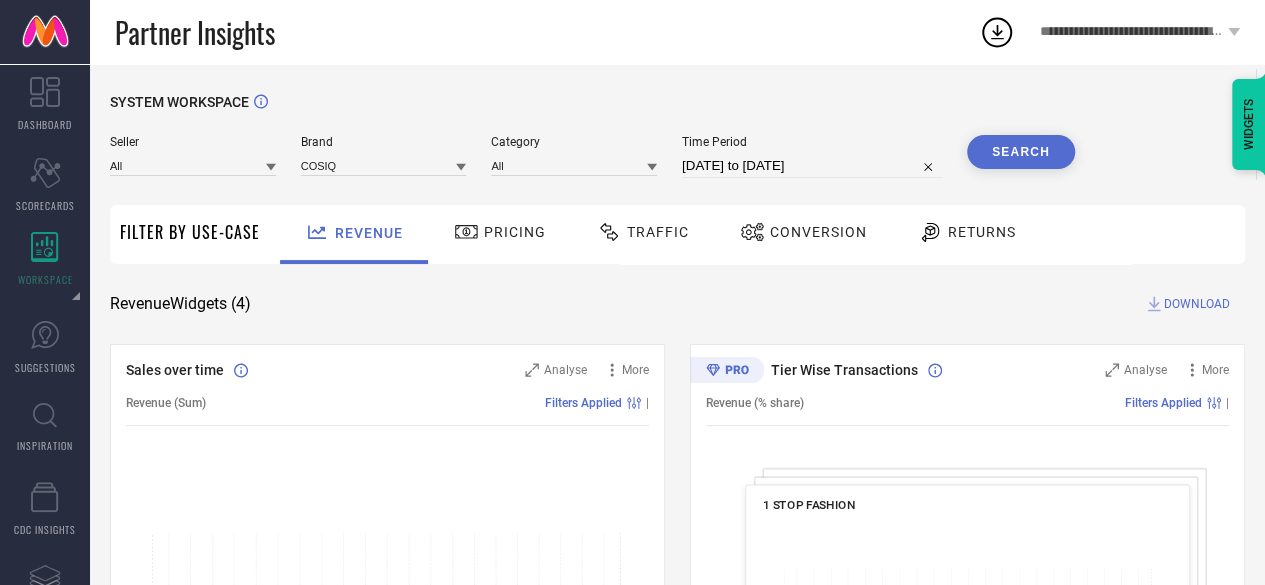 select on "6" 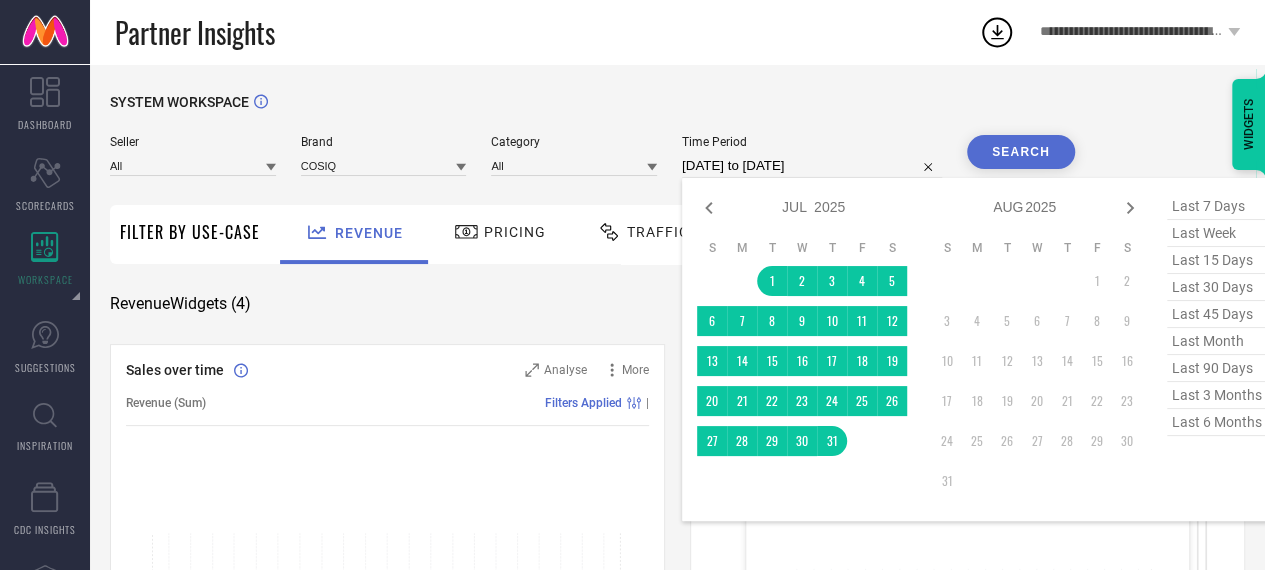 click on "[DATE] to [DATE]" at bounding box center [812, 166] 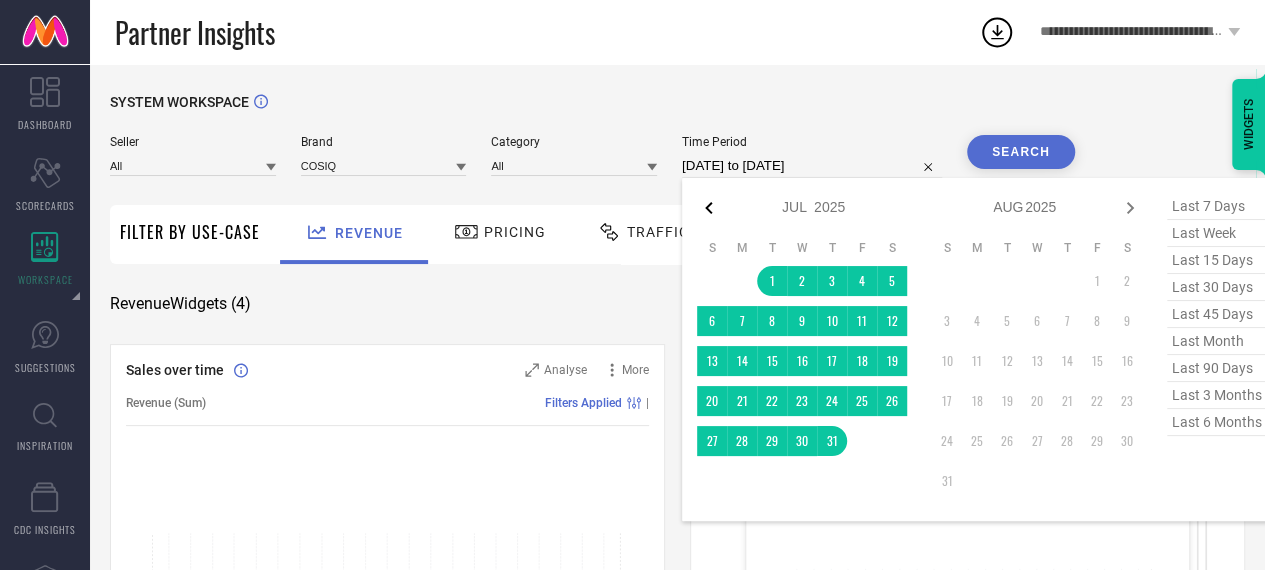 click 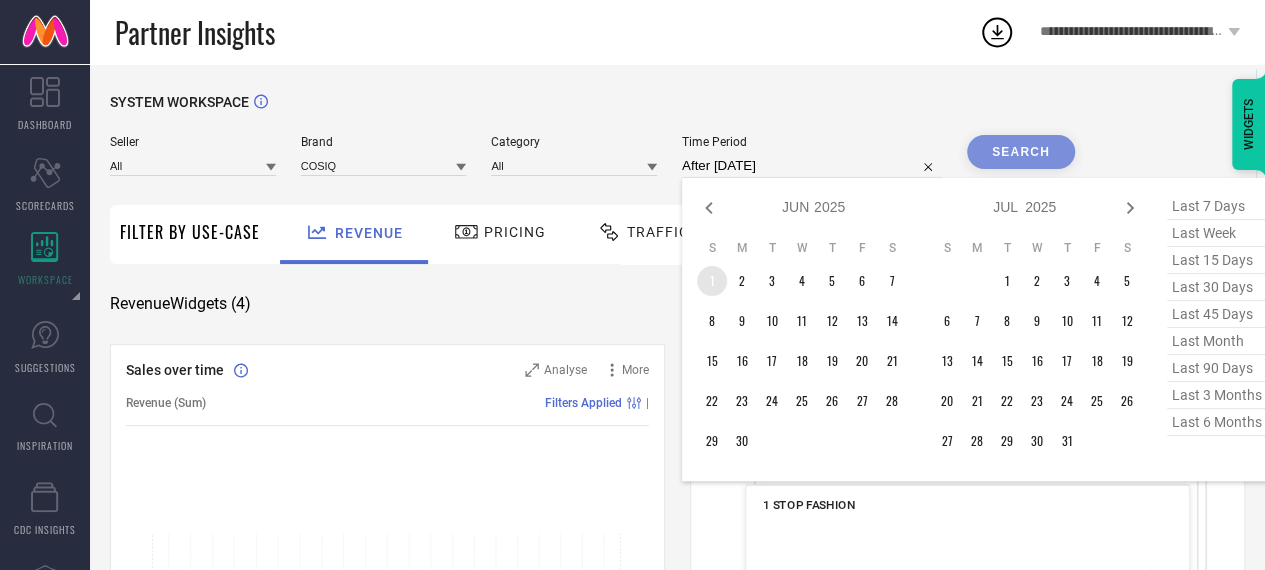 click on "1" at bounding box center [712, 281] 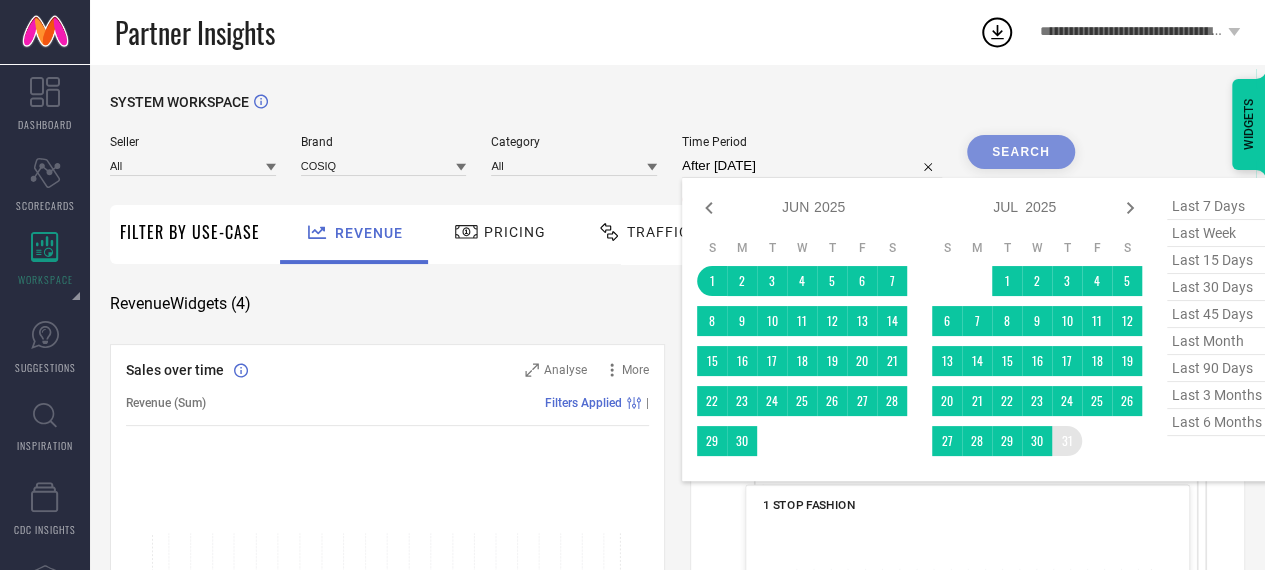 type on "01-06-2025 to 31-07-2025" 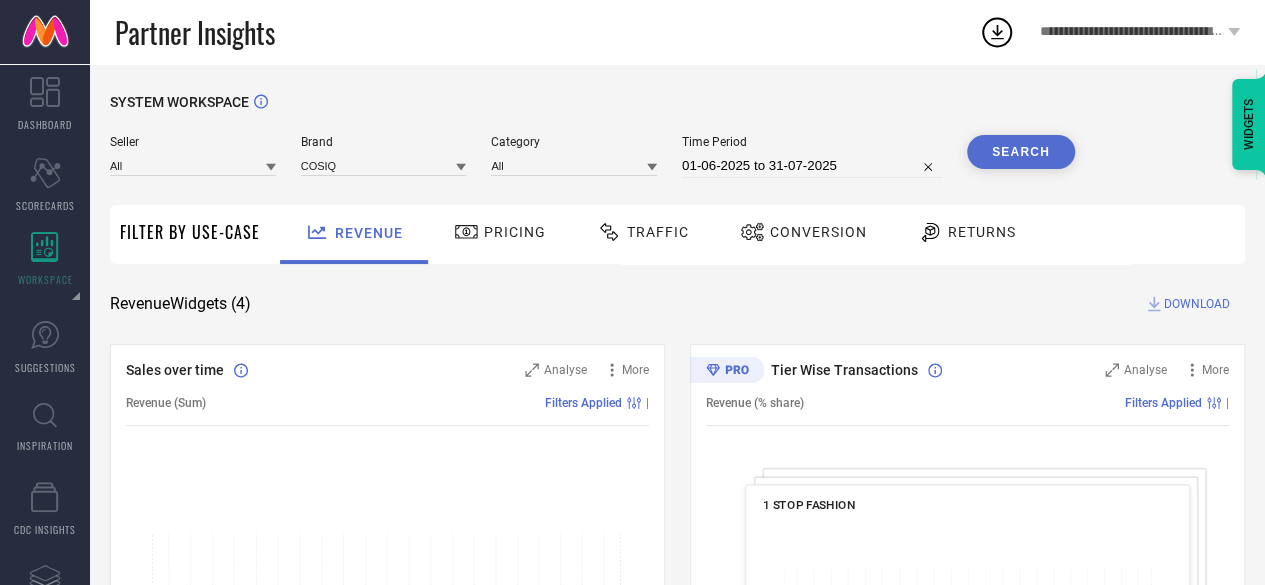 click on "Search" at bounding box center (1021, 152) 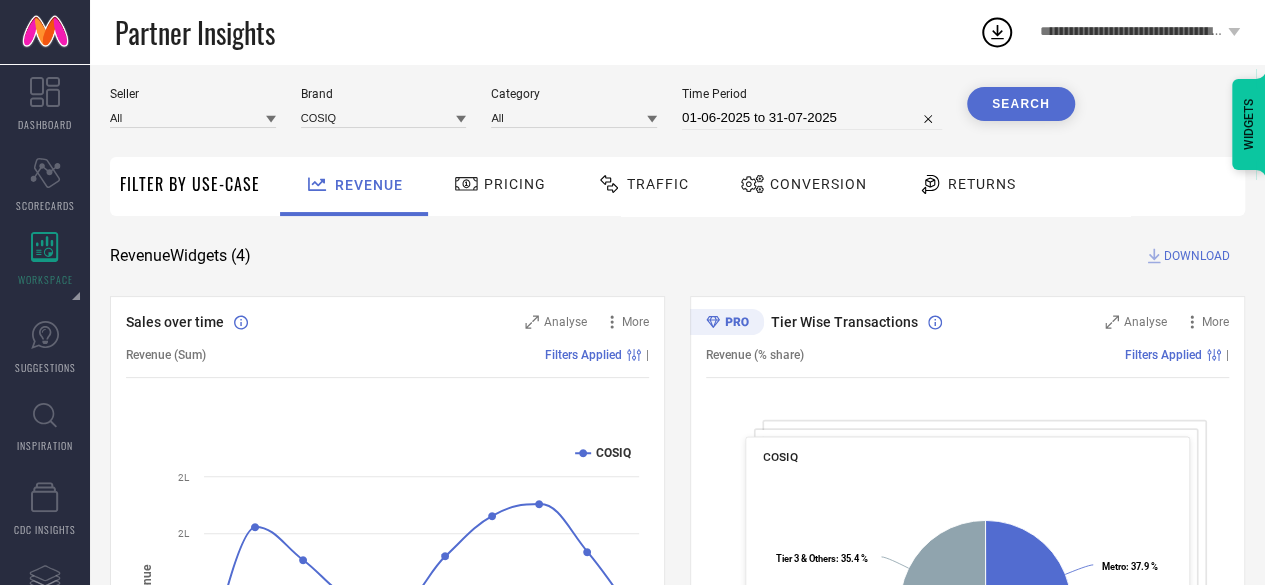 scroll, scrollTop: 30, scrollLeft: 0, axis: vertical 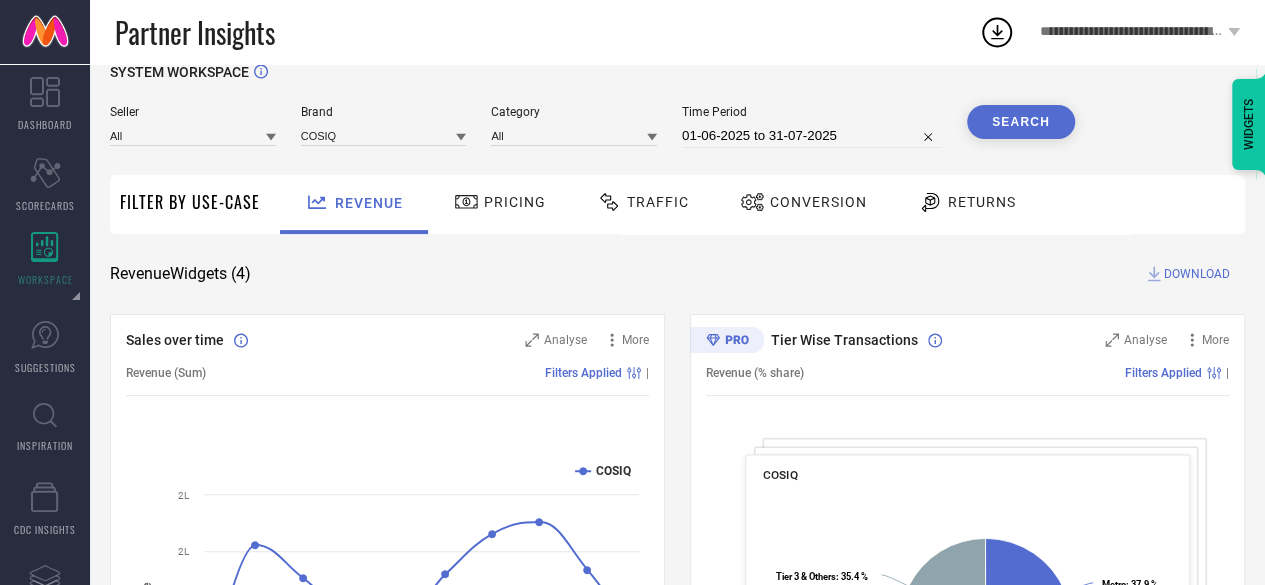 click on "DOWNLOAD" at bounding box center [1197, 274] 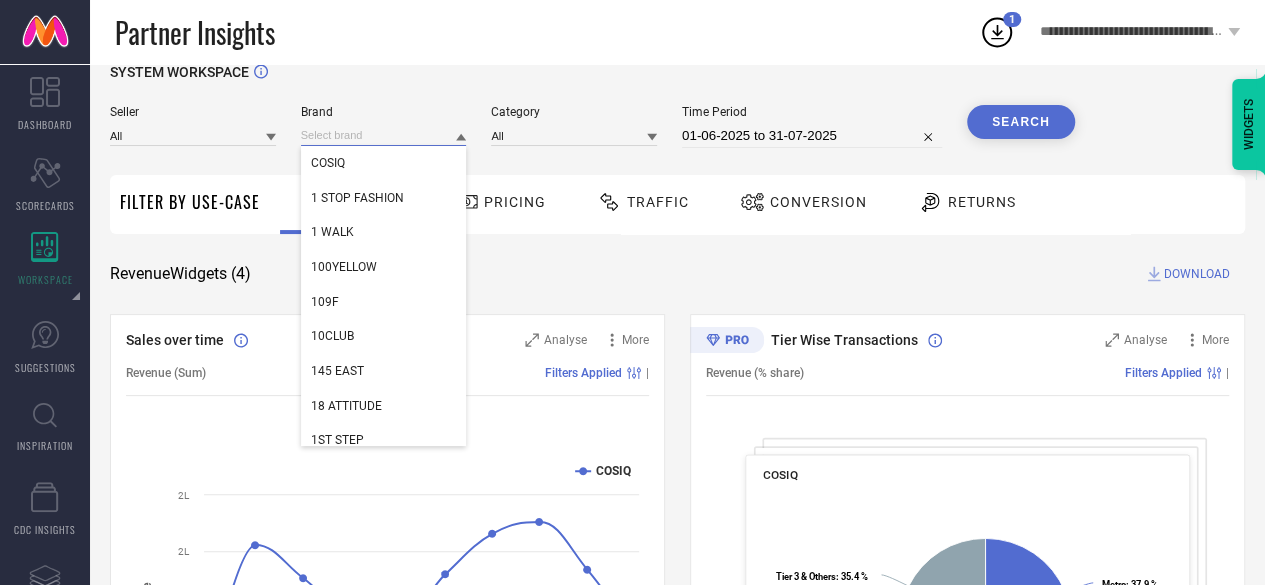 click at bounding box center [384, 135] 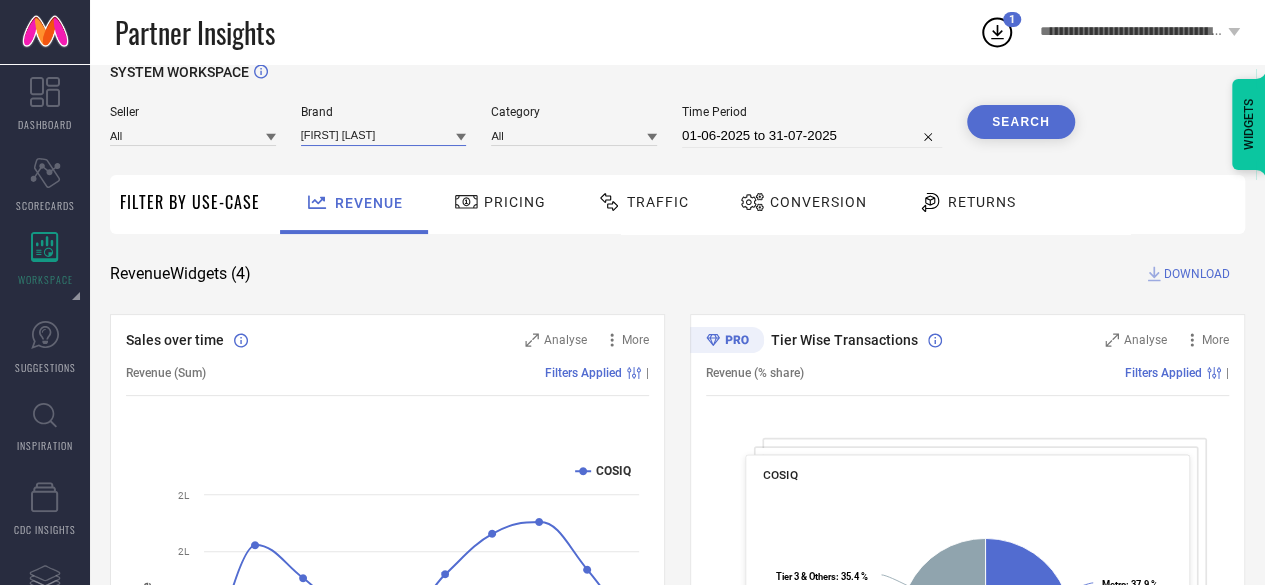 type on "[FIRST] [LAST]" 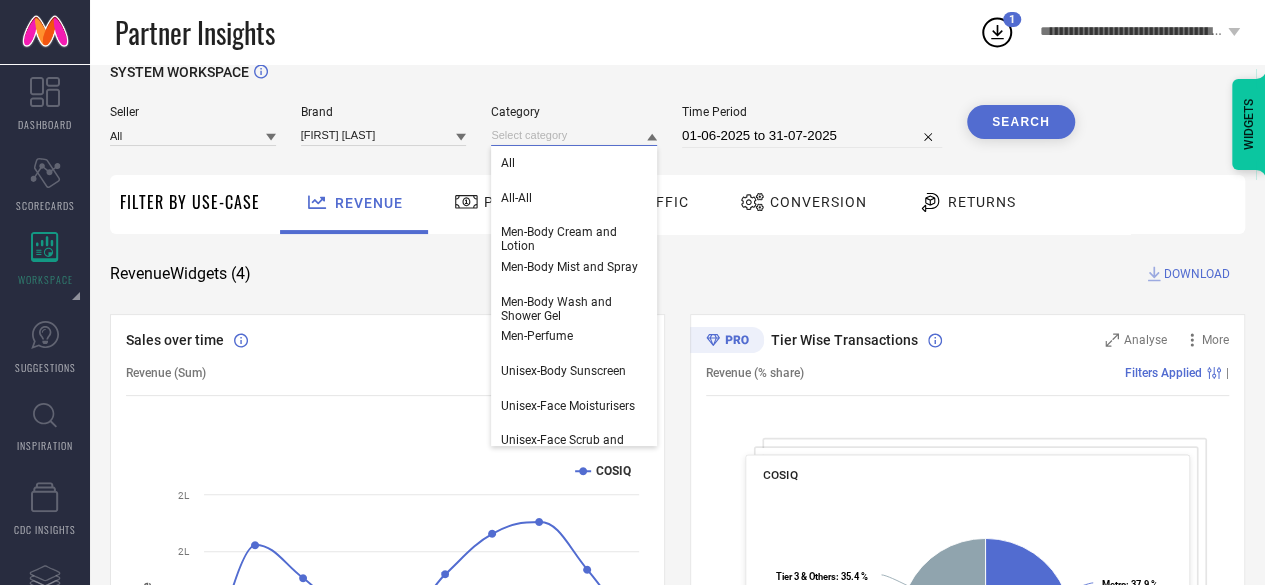 click at bounding box center [574, 135] 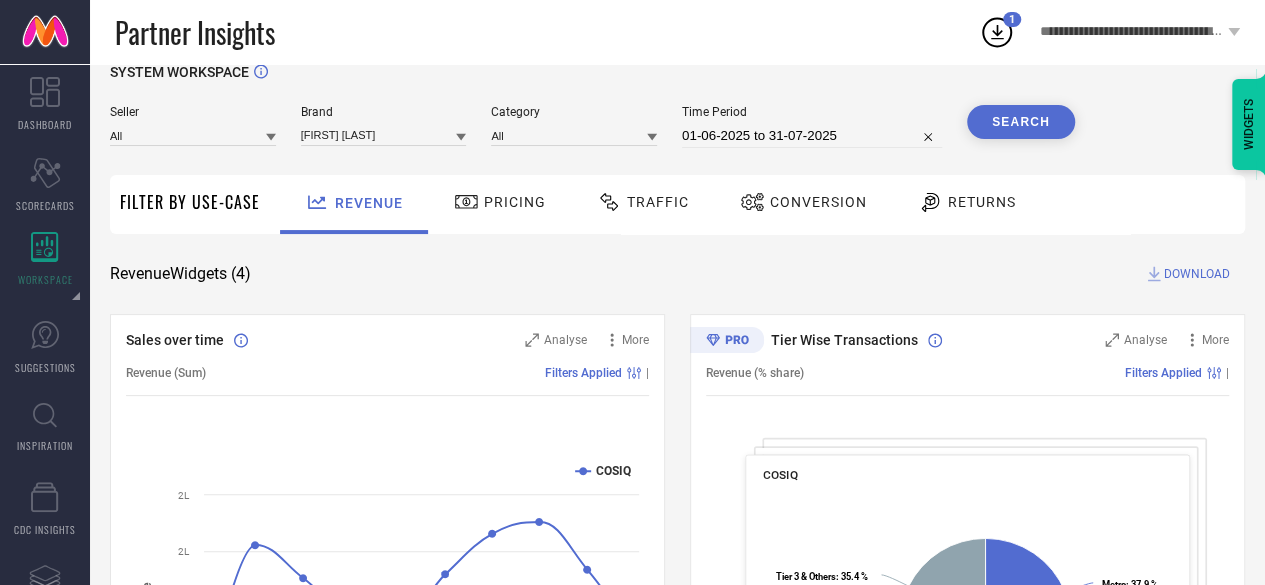 click on "Search" at bounding box center [1021, 122] 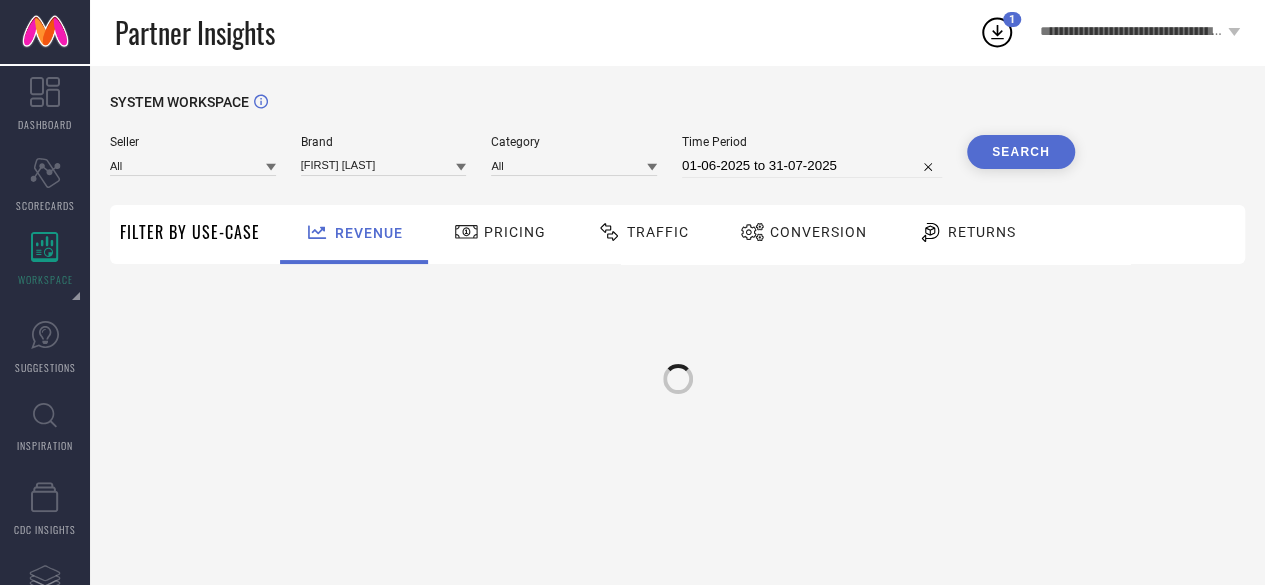 scroll, scrollTop: 0, scrollLeft: 0, axis: both 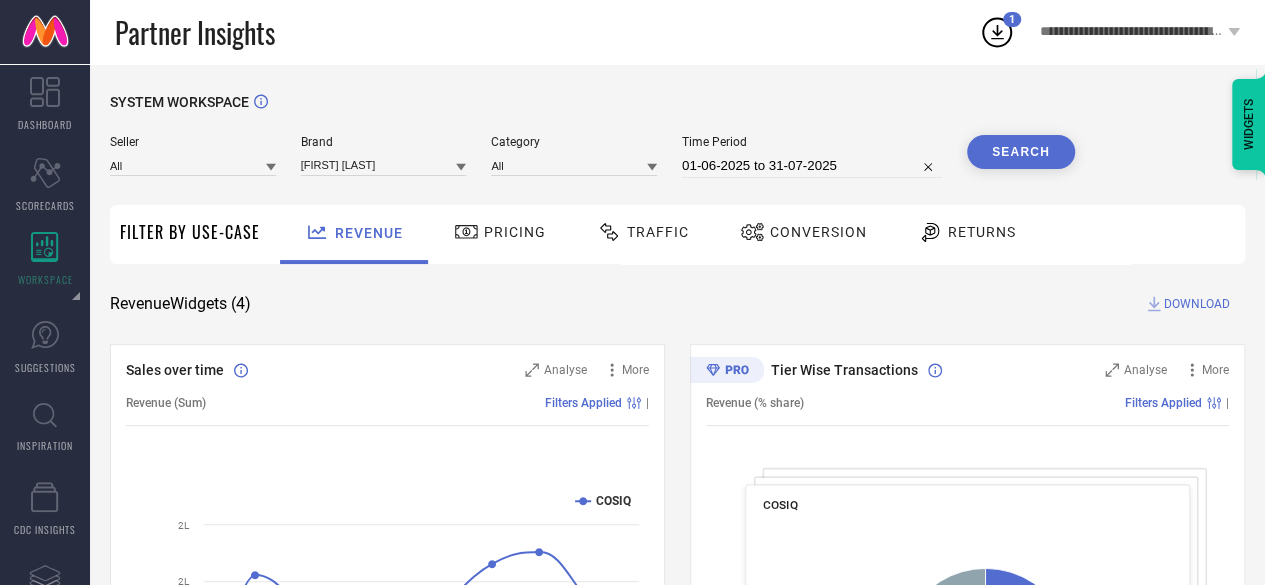 click on "Search" at bounding box center (1021, 152) 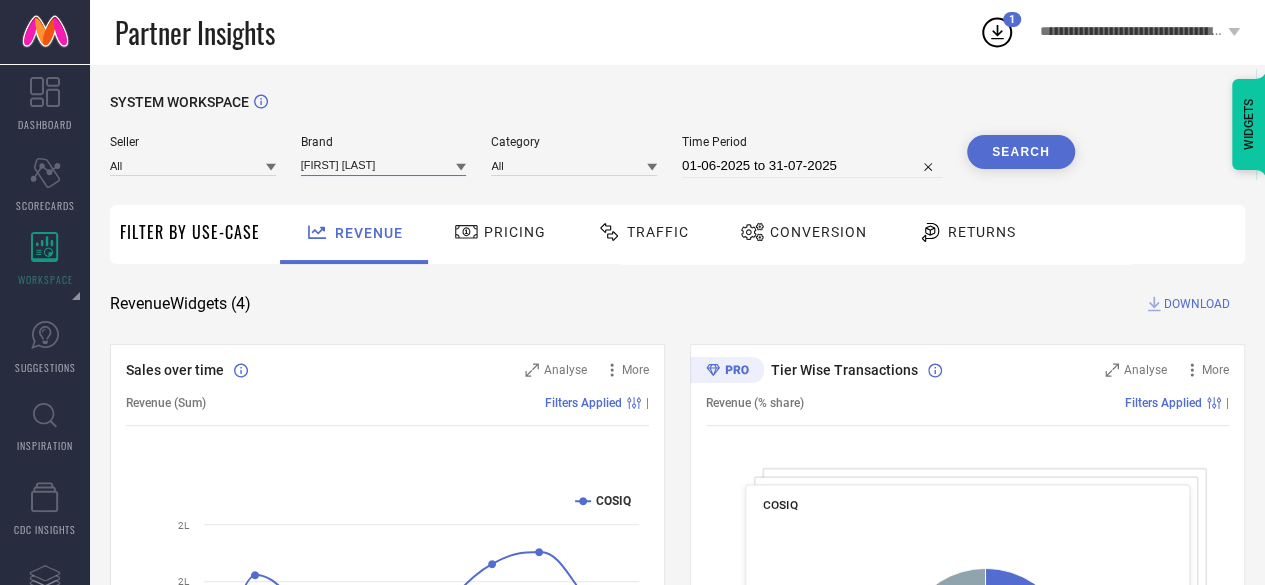 type 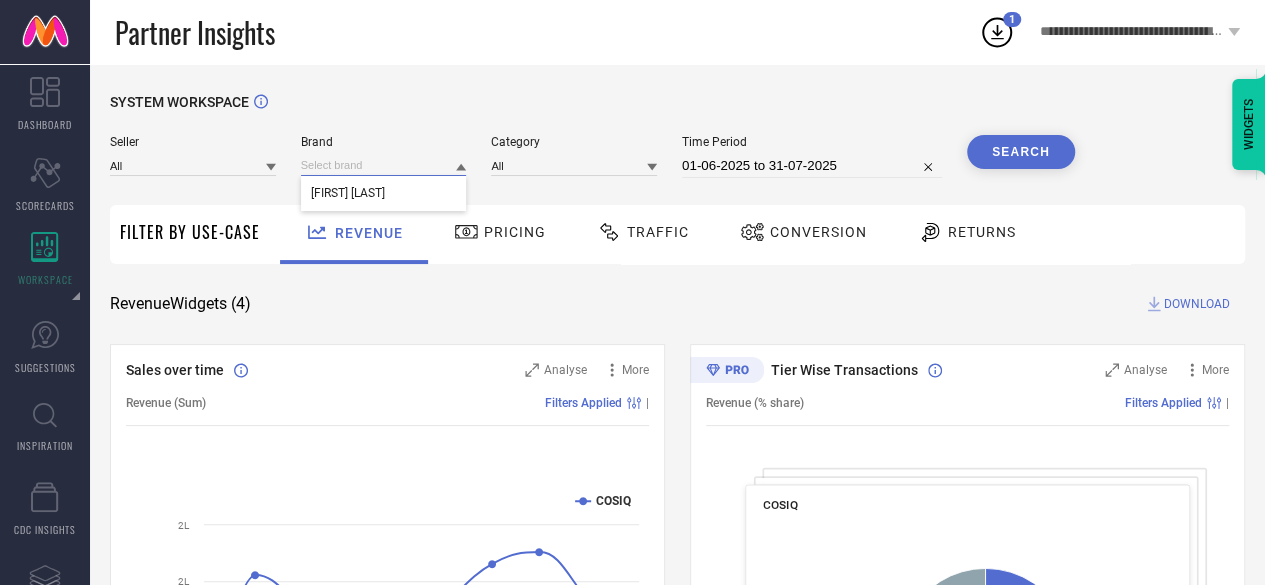 click at bounding box center [384, 165] 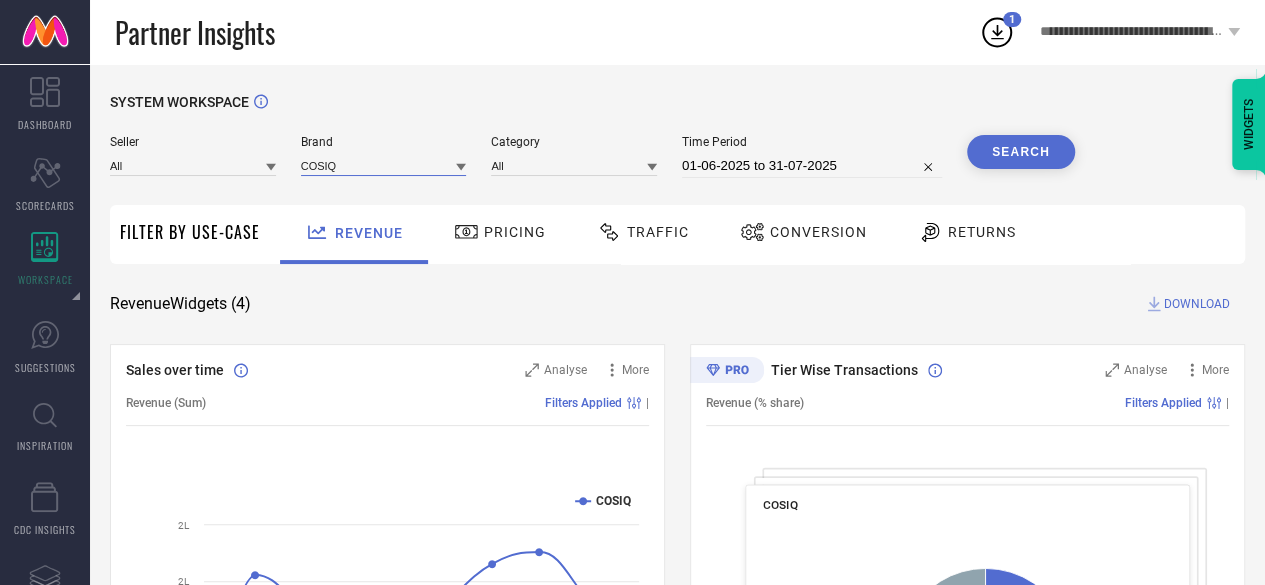 click at bounding box center [384, 165] 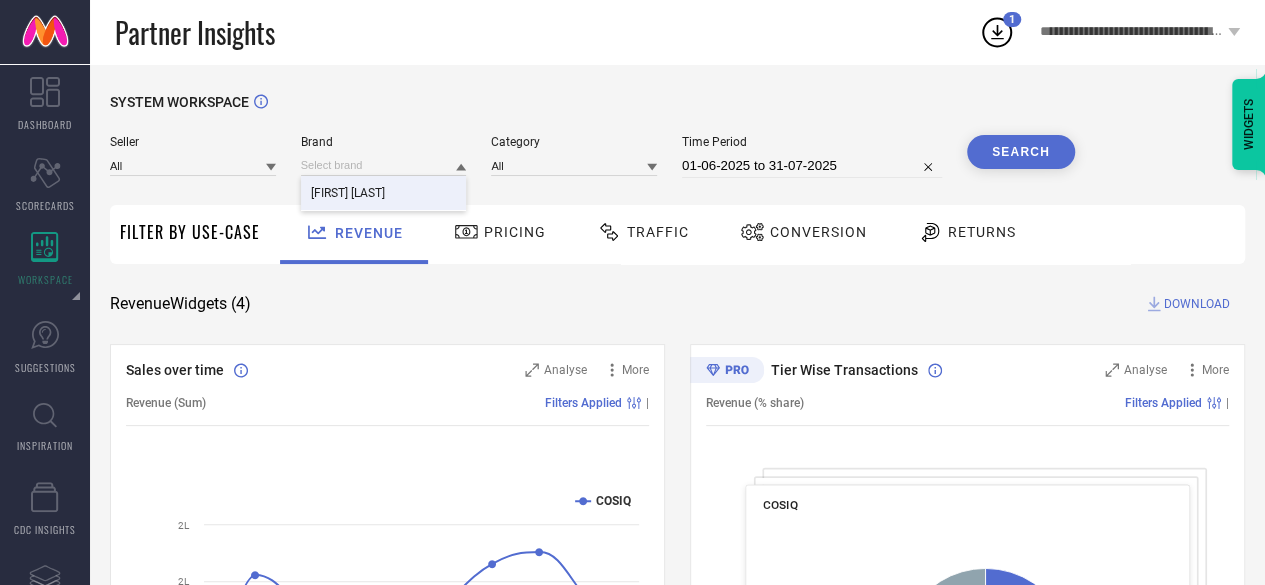 click on "[FIRST] [LAST]" at bounding box center (348, 193) 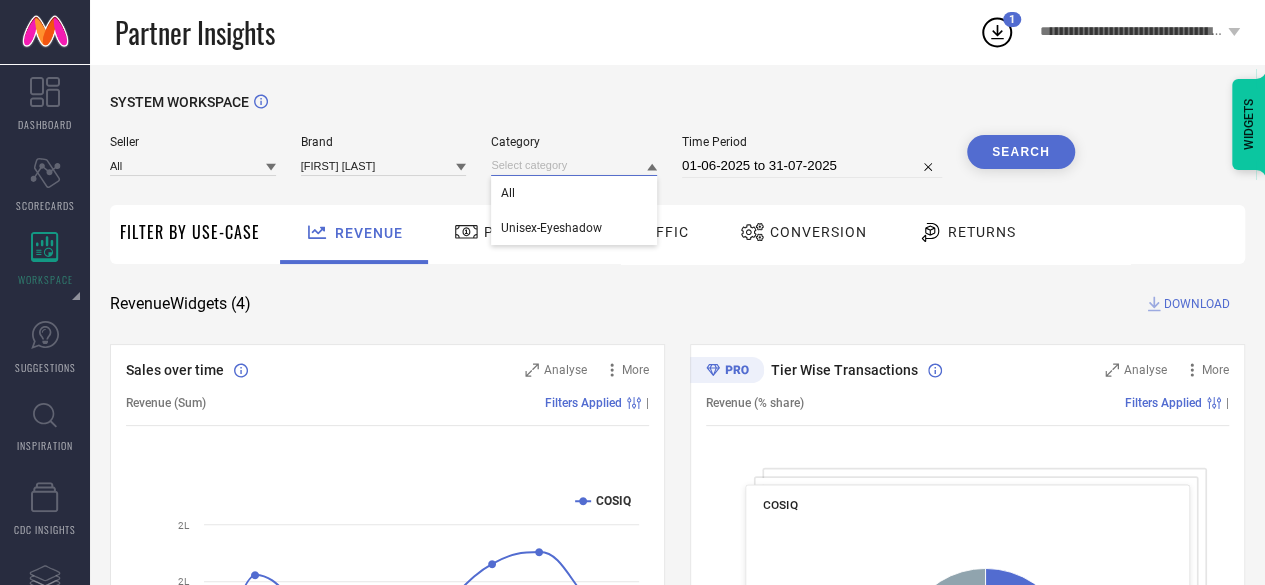 click at bounding box center (574, 165) 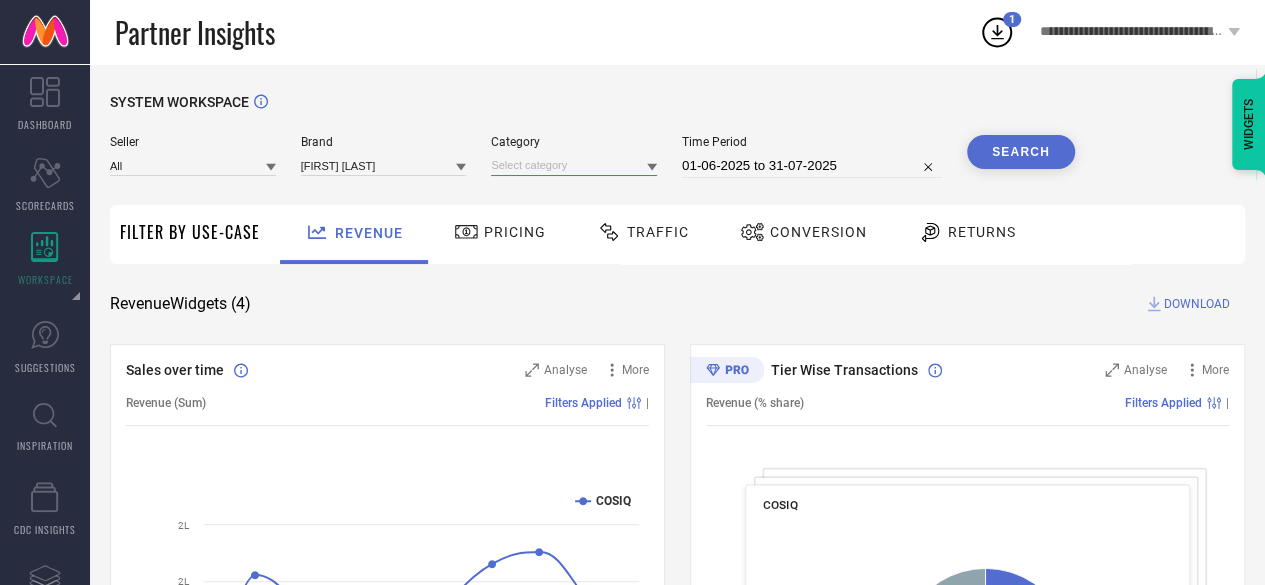 click at bounding box center (574, 165) 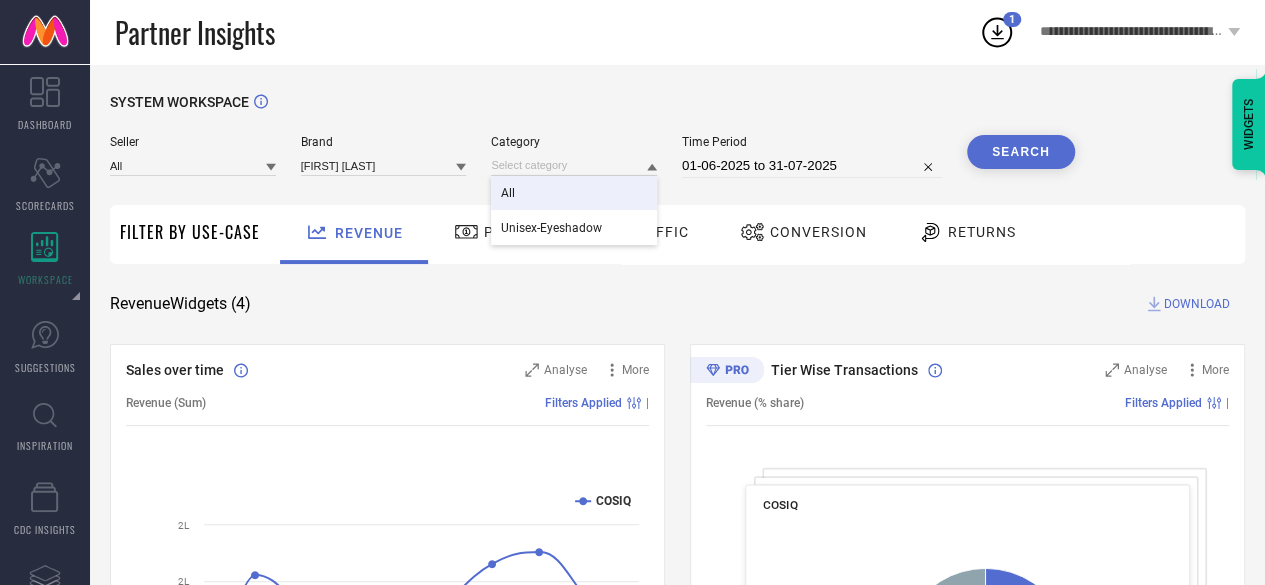 click on "All" at bounding box center [574, 193] 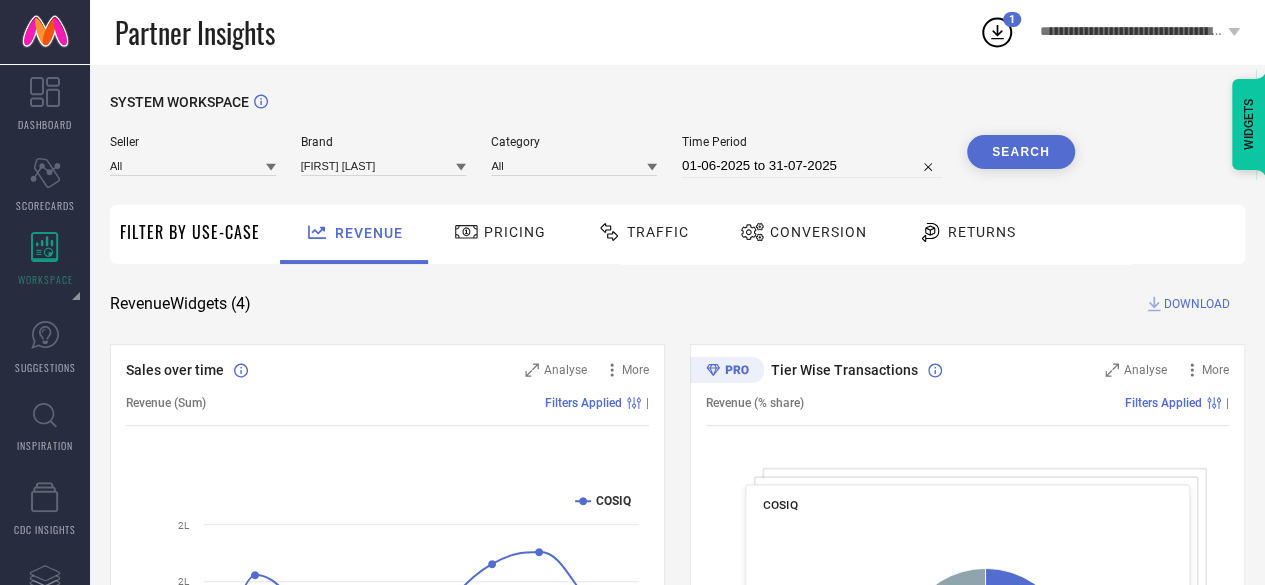 click on "Search" at bounding box center (1021, 152) 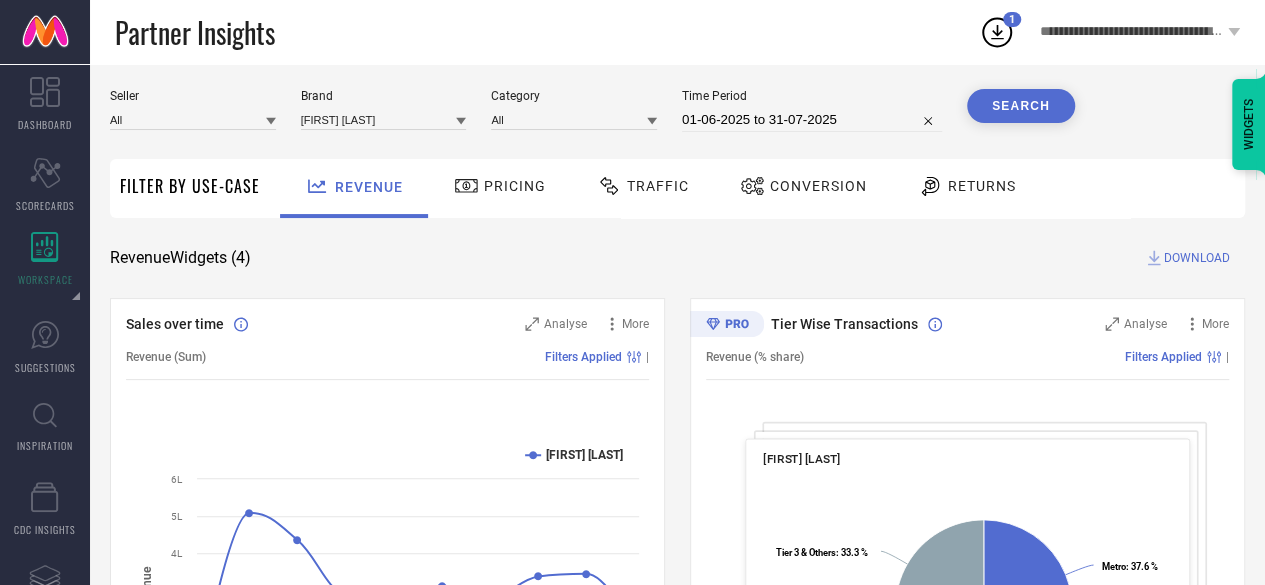 scroll, scrollTop: 0, scrollLeft: 0, axis: both 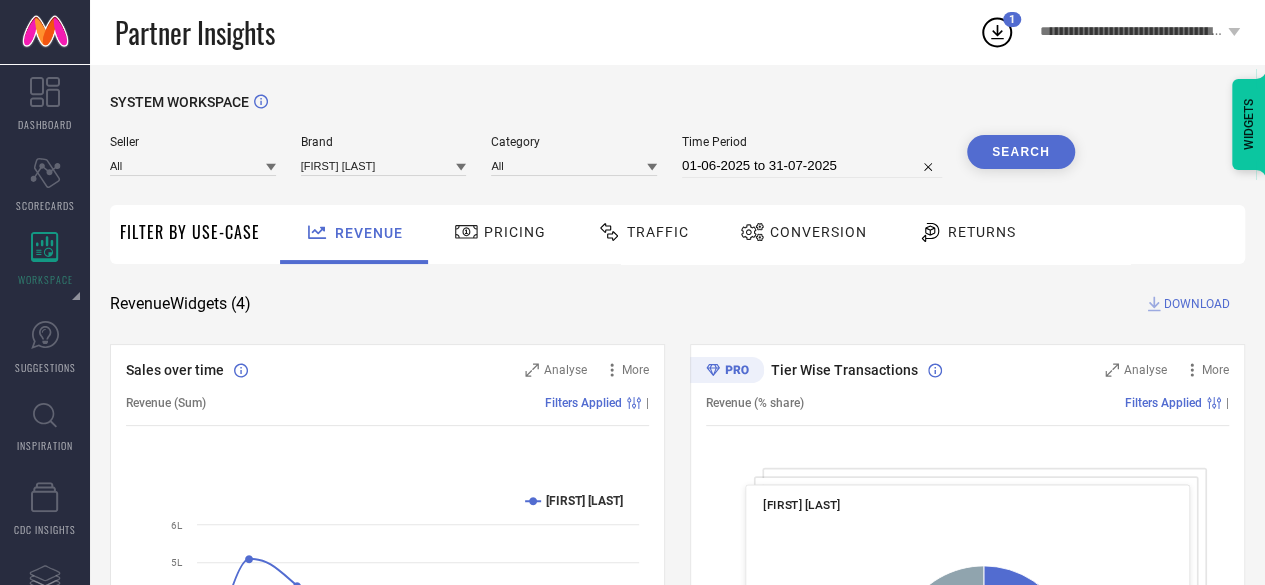 click on "DOWNLOAD" at bounding box center [1197, 304] 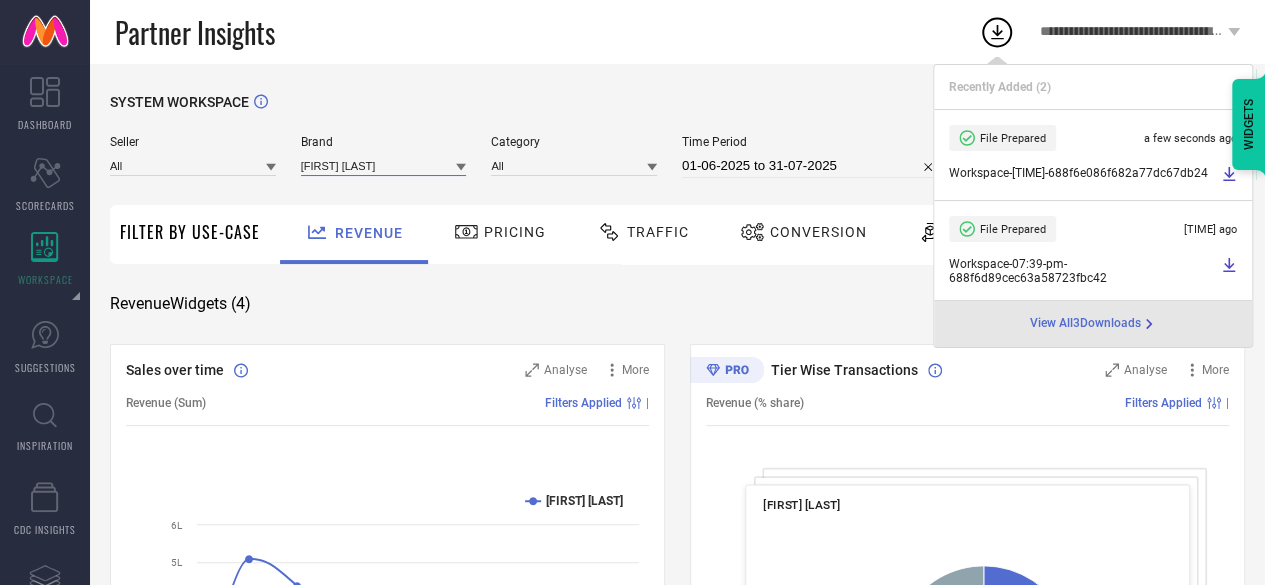 click at bounding box center (384, 165) 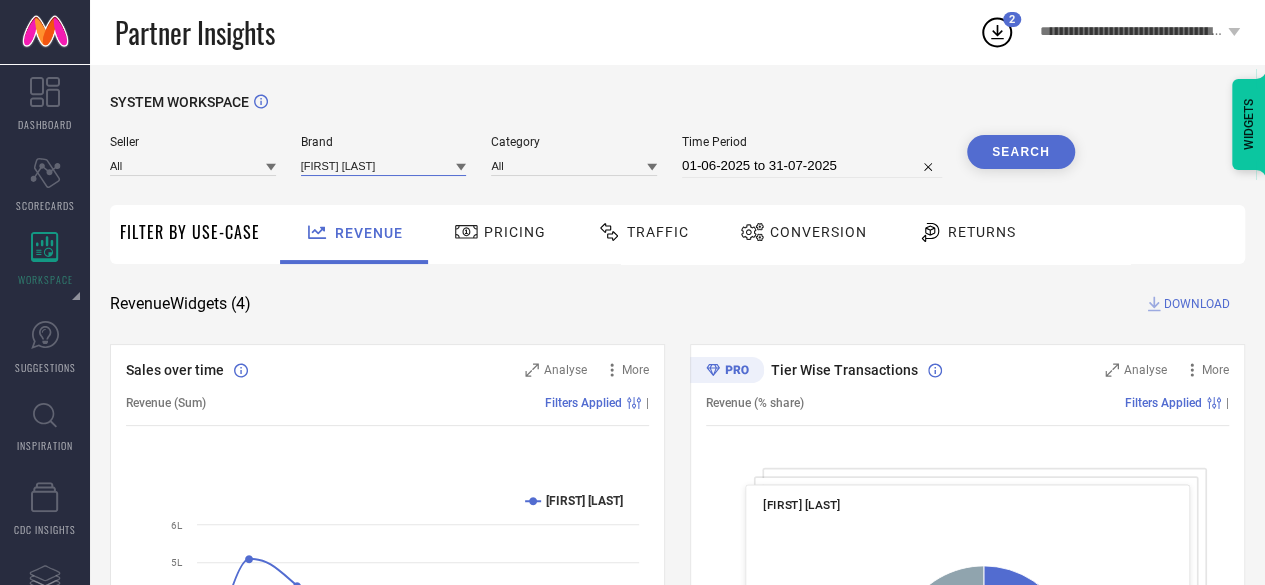 click at bounding box center (384, 165) 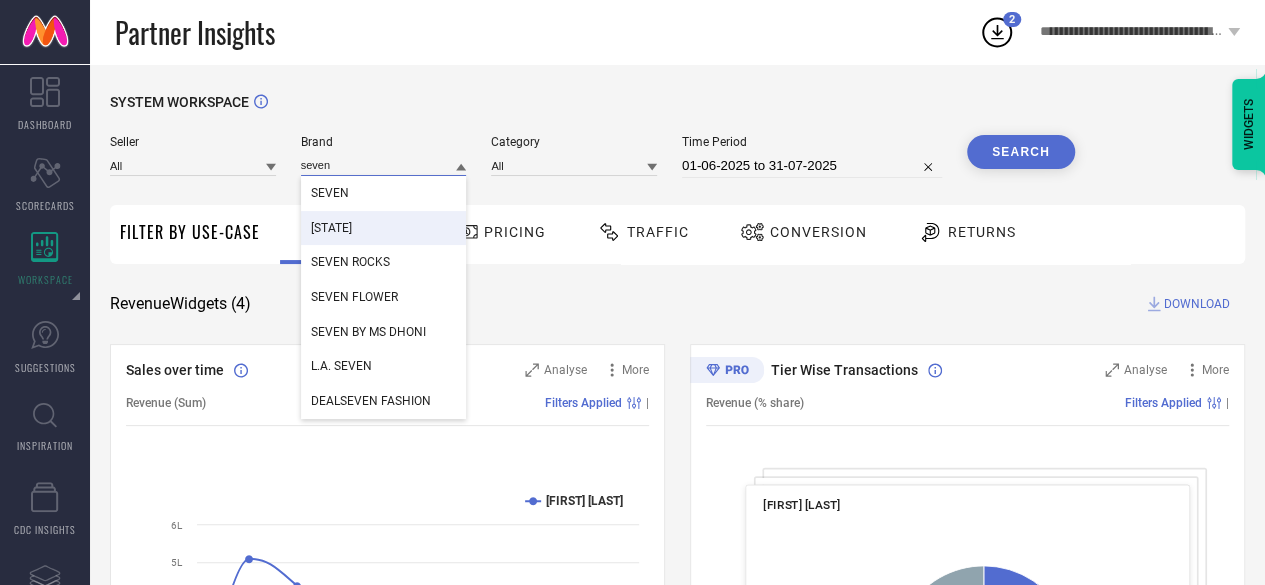 type on "seven" 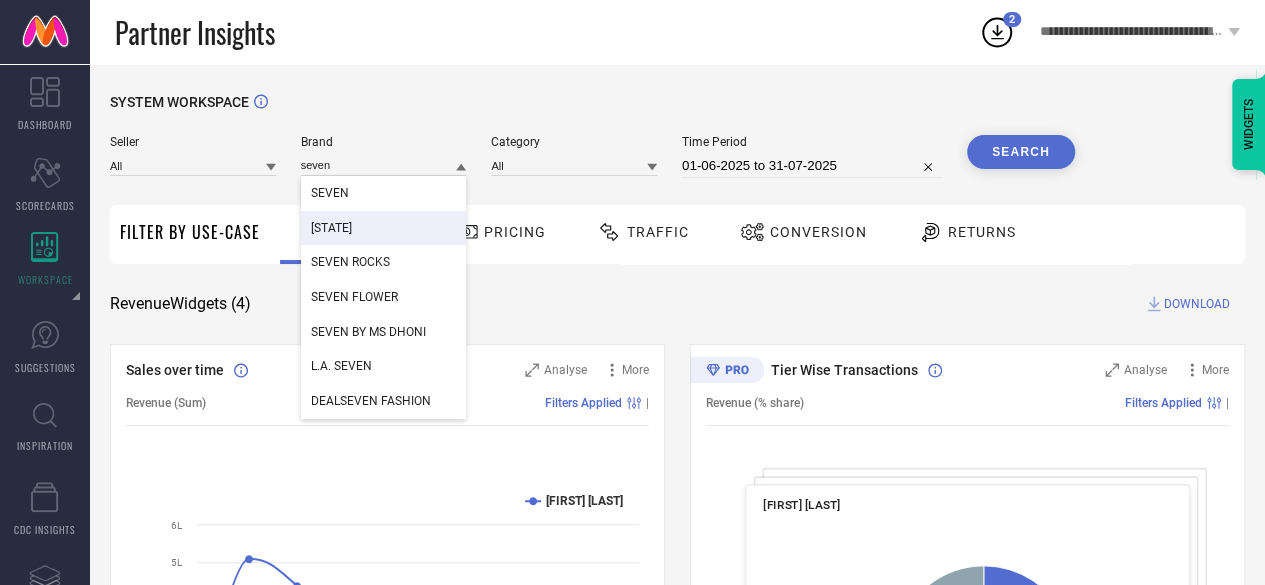 click on "[STATE]" at bounding box center [384, 228] 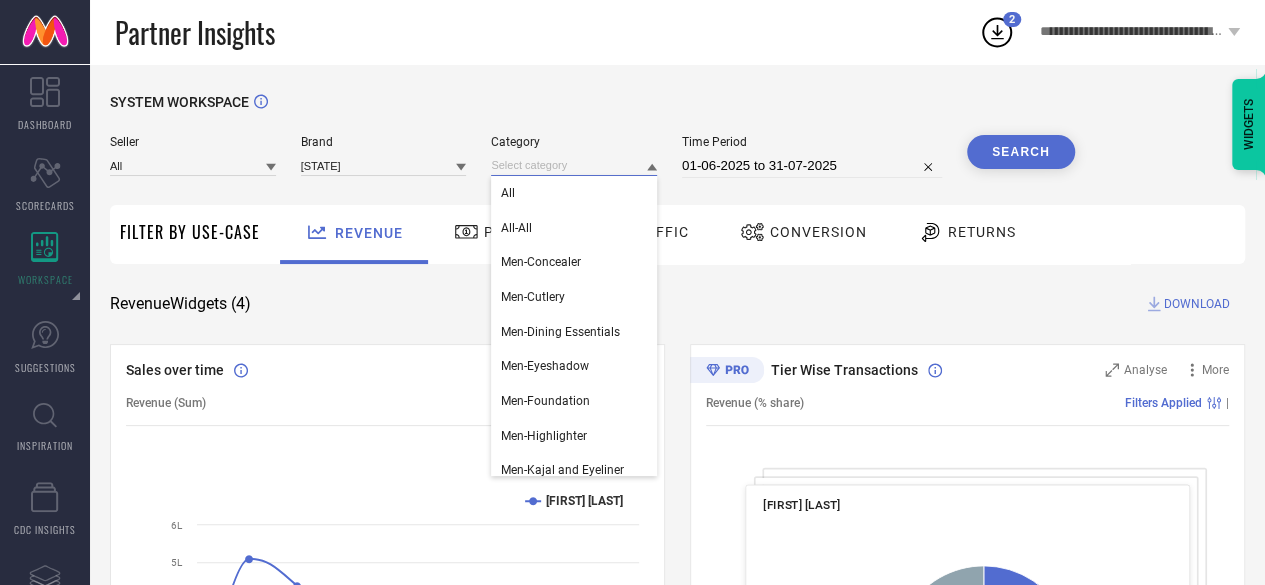 click at bounding box center [574, 165] 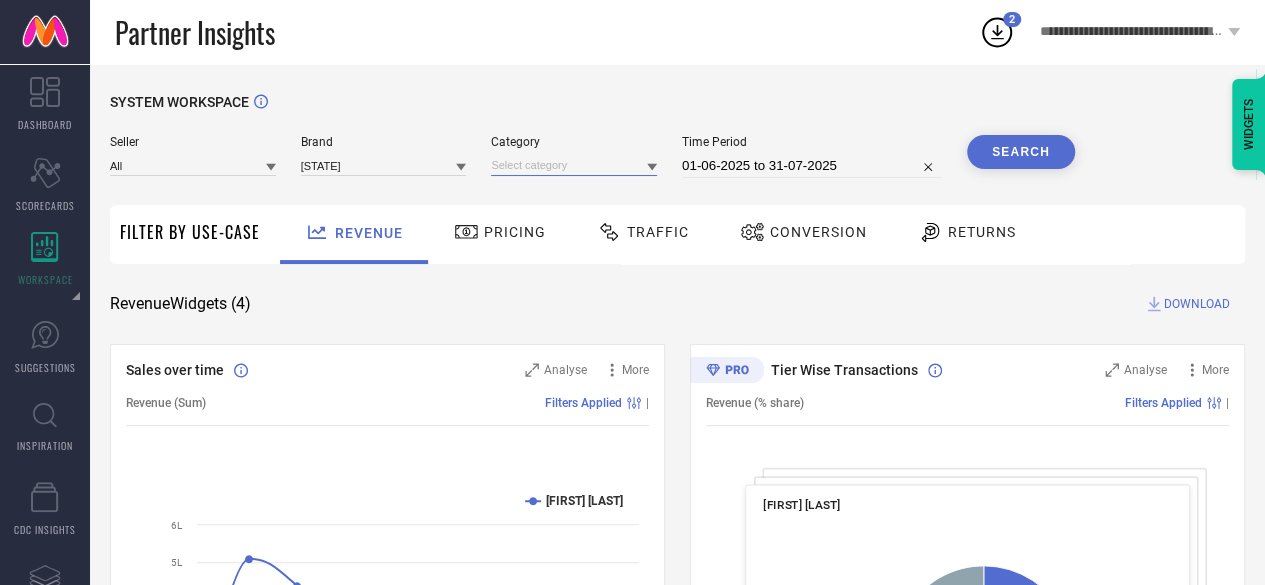 click at bounding box center (574, 165) 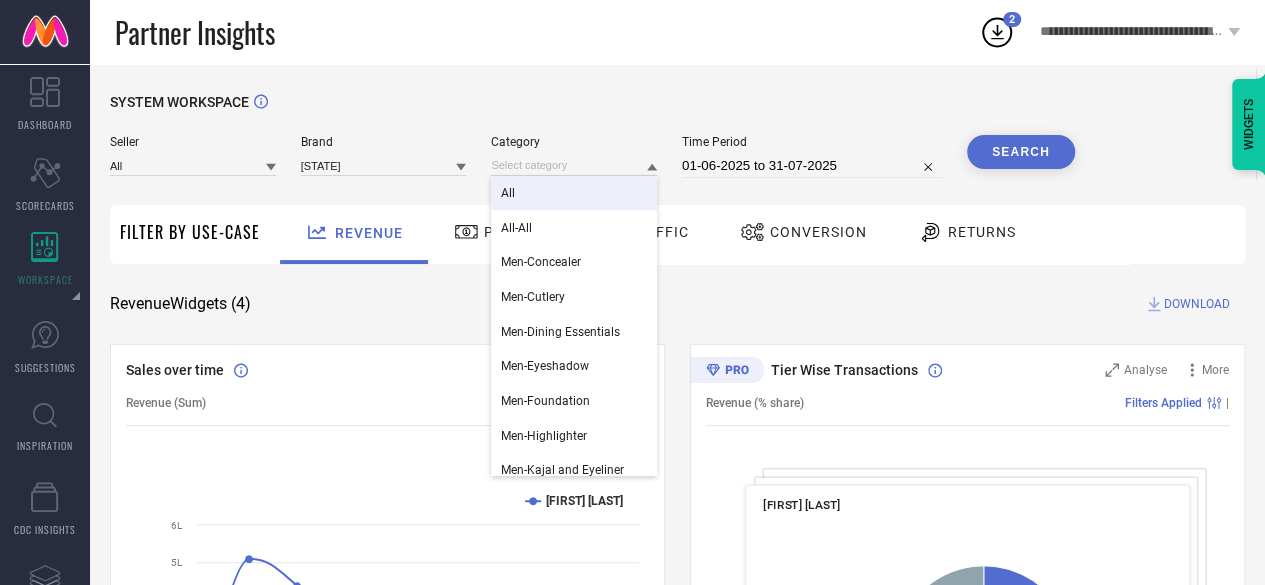 click on "All" at bounding box center [574, 193] 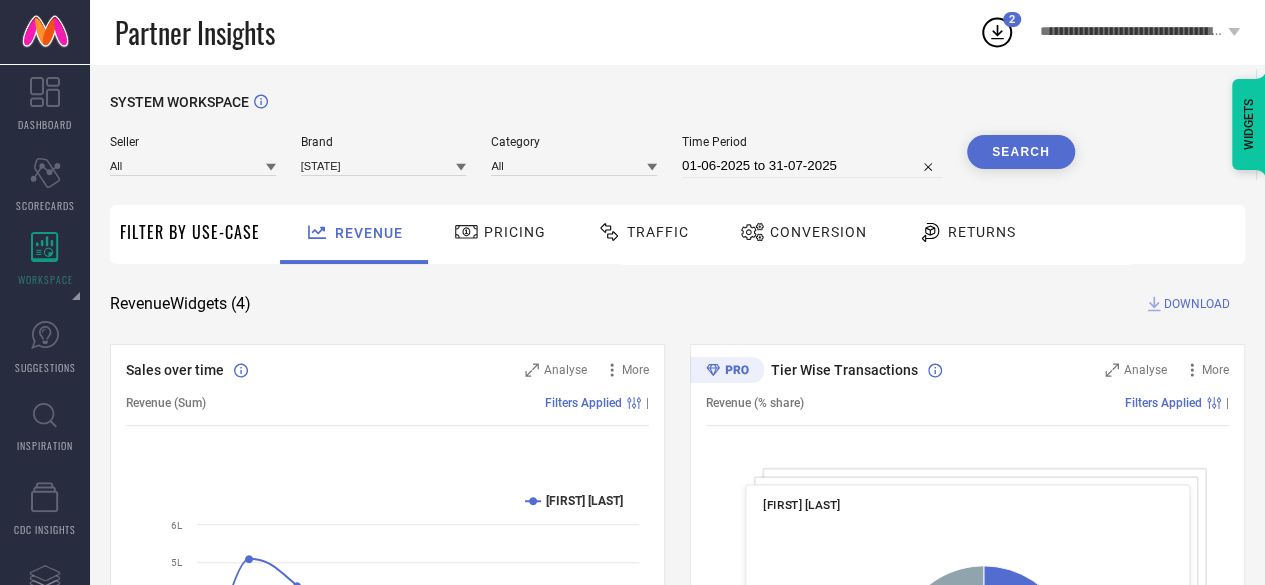 click on "Search" at bounding box center [1021, 152] 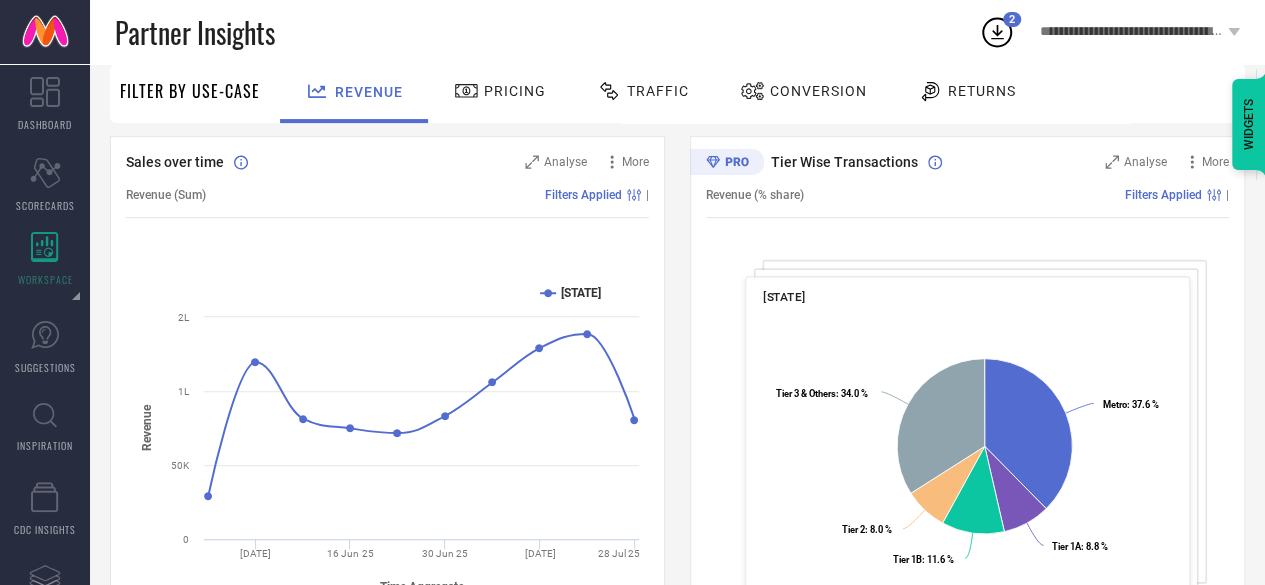scroll, scrollTop: 11, scrollLeft: 0, axis: vertical 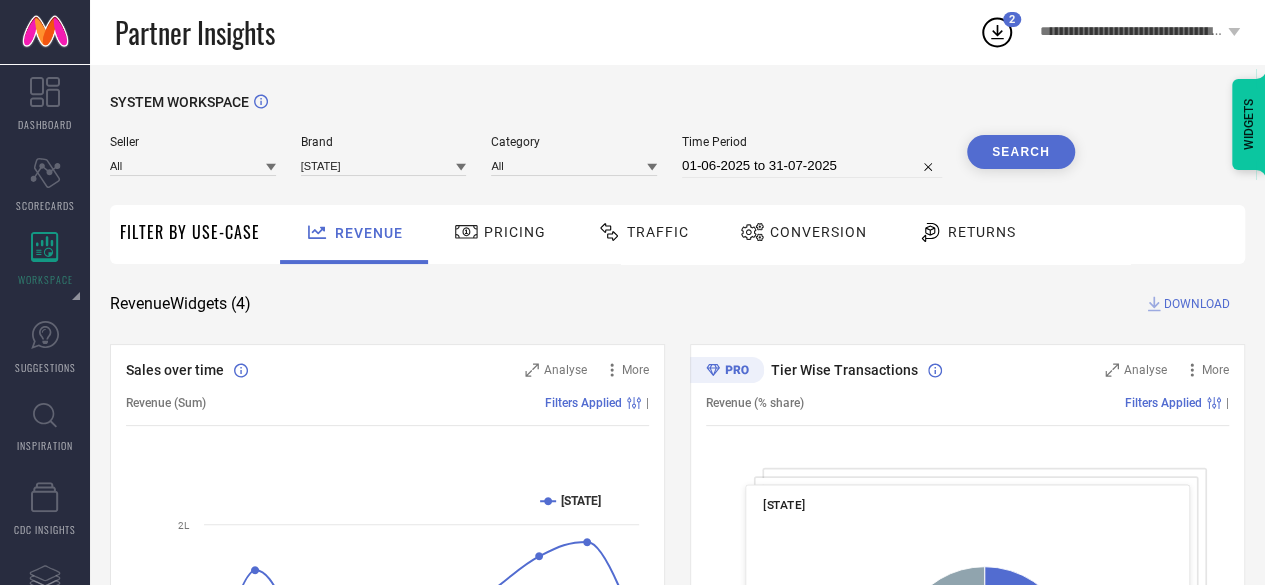 click on "DOWNLOAD" at bounding box center (1197, 304) 